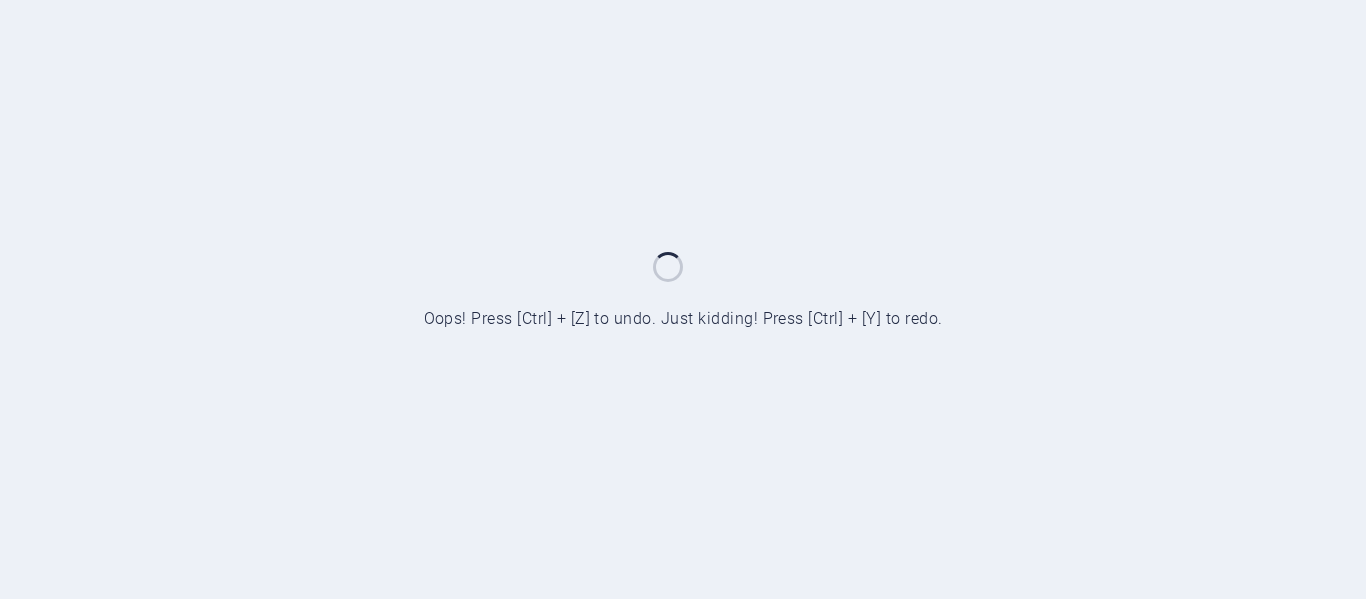 scroll, scrollTop: 0, scrollLeft: 0, axis: both 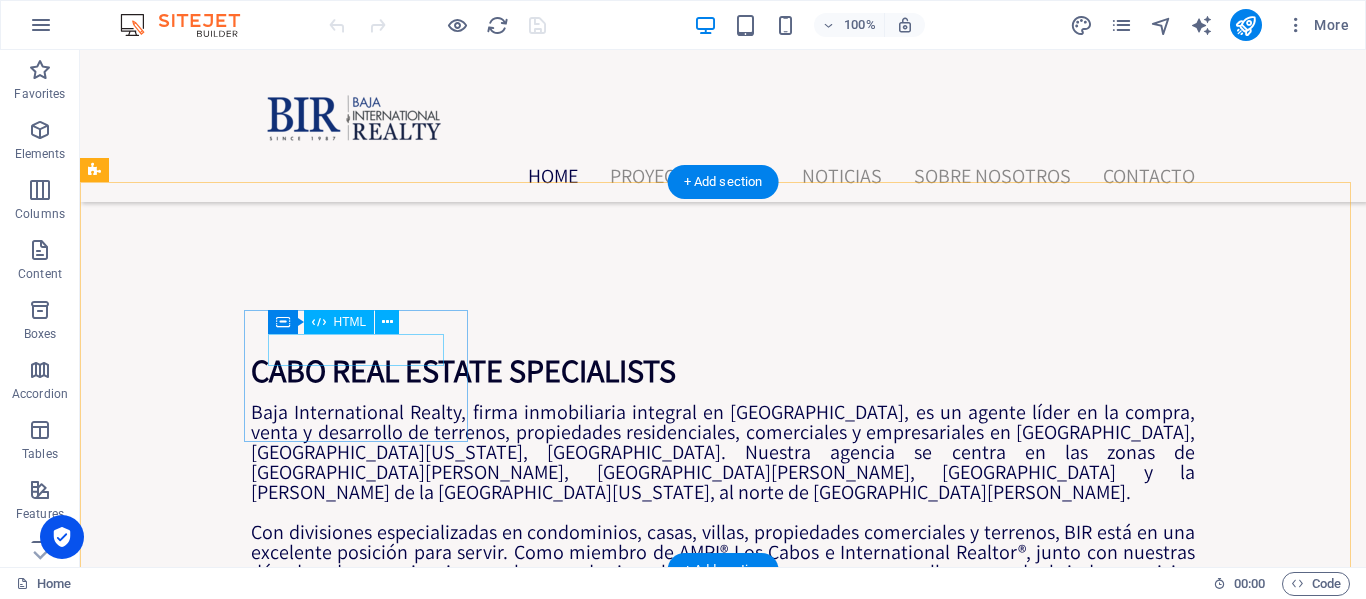 click on "59" at bounding box center (208, 1394) 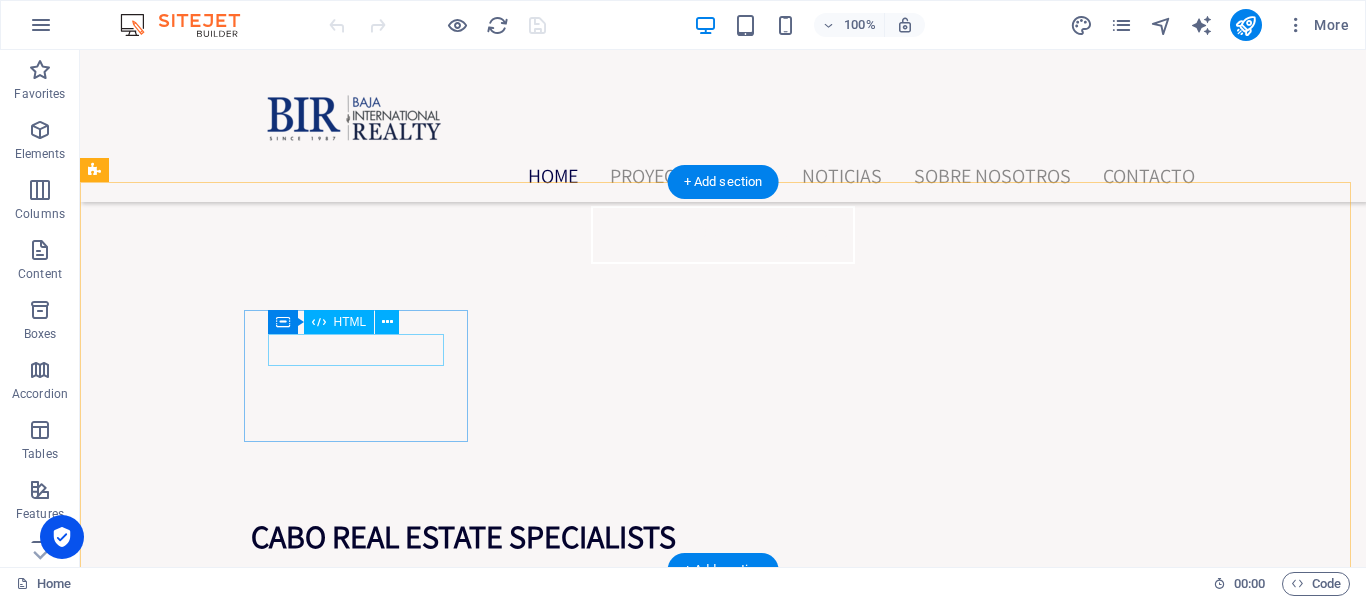 scroll, scrollTop: 1100, scrollLeft: 0, axis: vertical 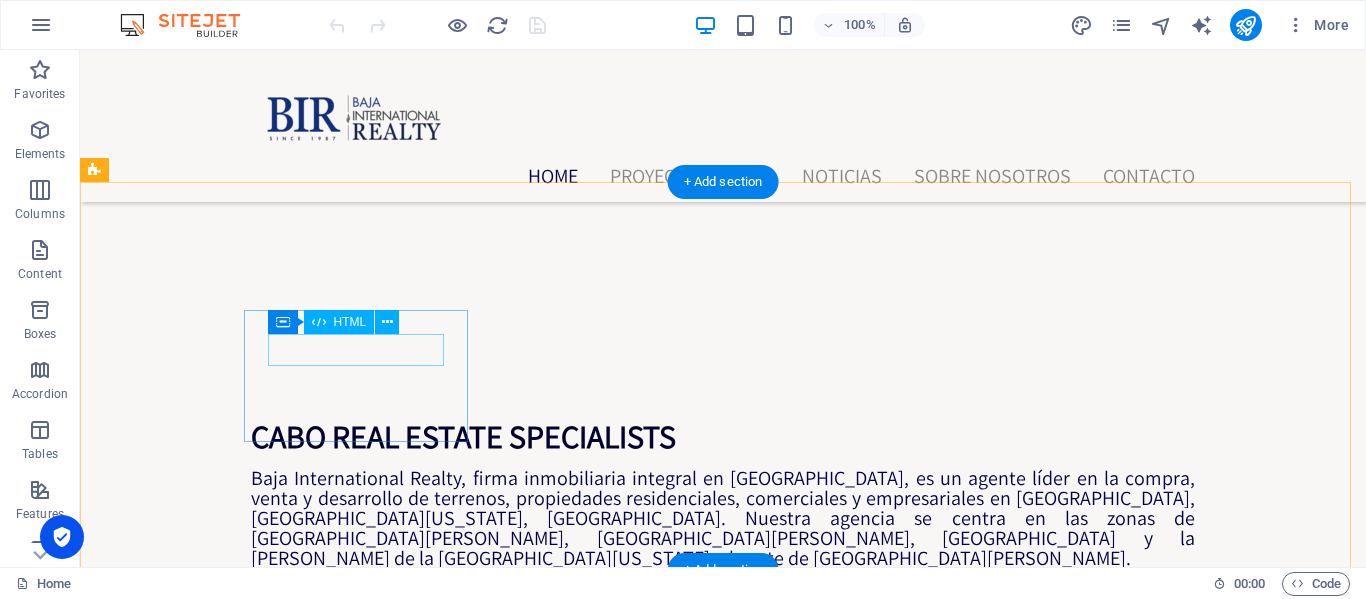 click on "53" at bounding box center (208, 1460) 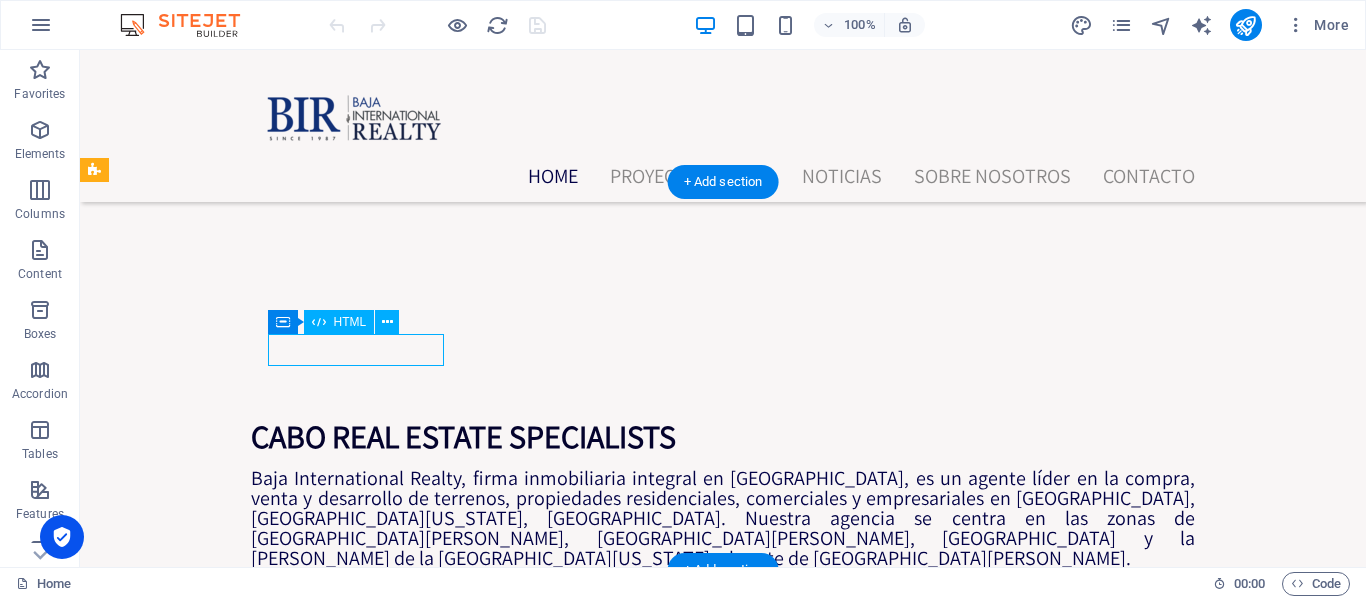 click on "47" at bounding box center [208, 1460] 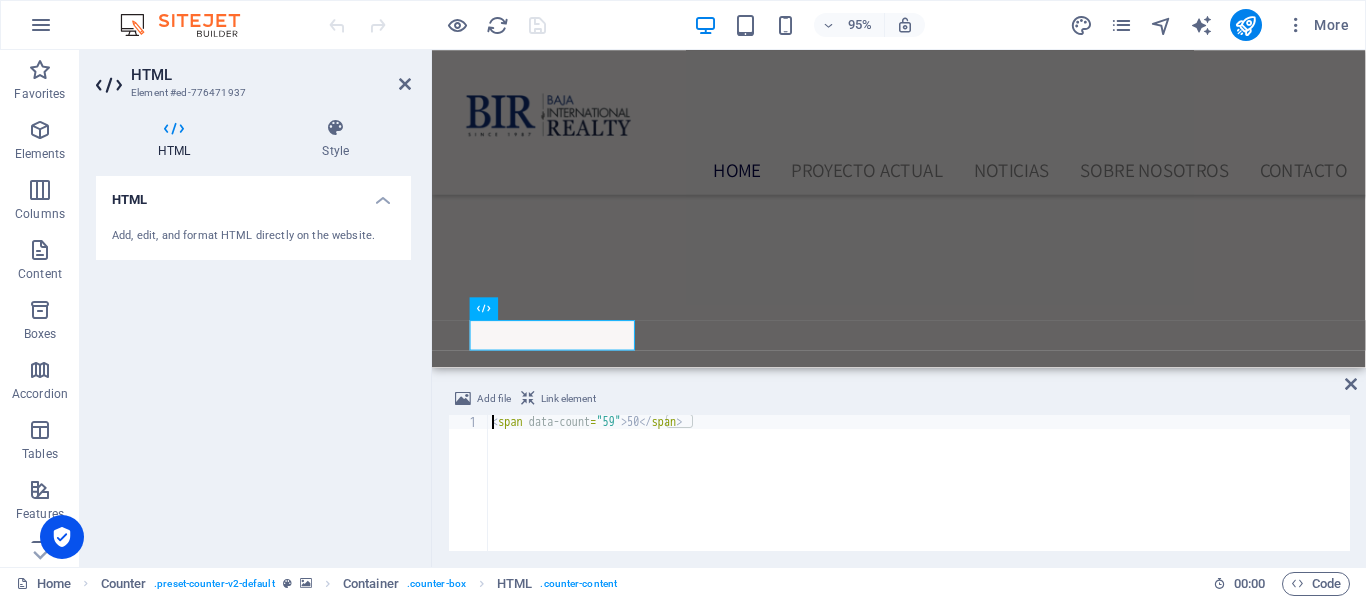 click on "Add, edit, and format HTML directly on the website." at bounding box center [253, 236] 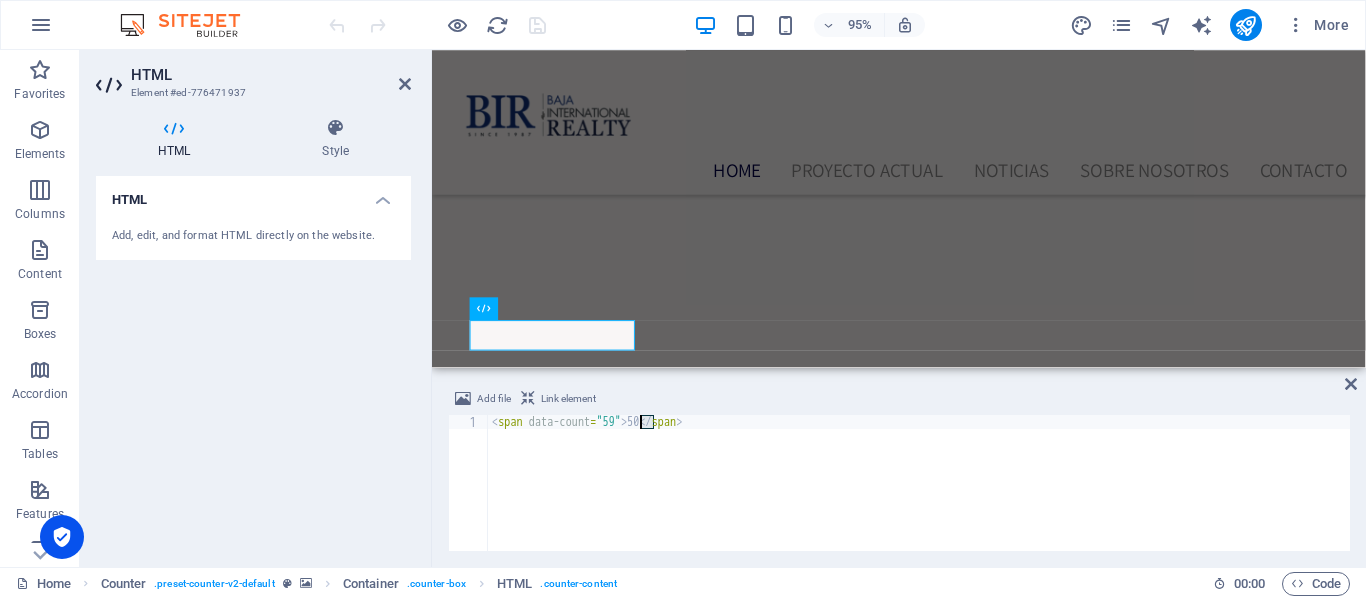 drag, startPoint x: 654, startPoint y: 422, endPoint x: 643, endPoint y: 423, distance: 11.045361 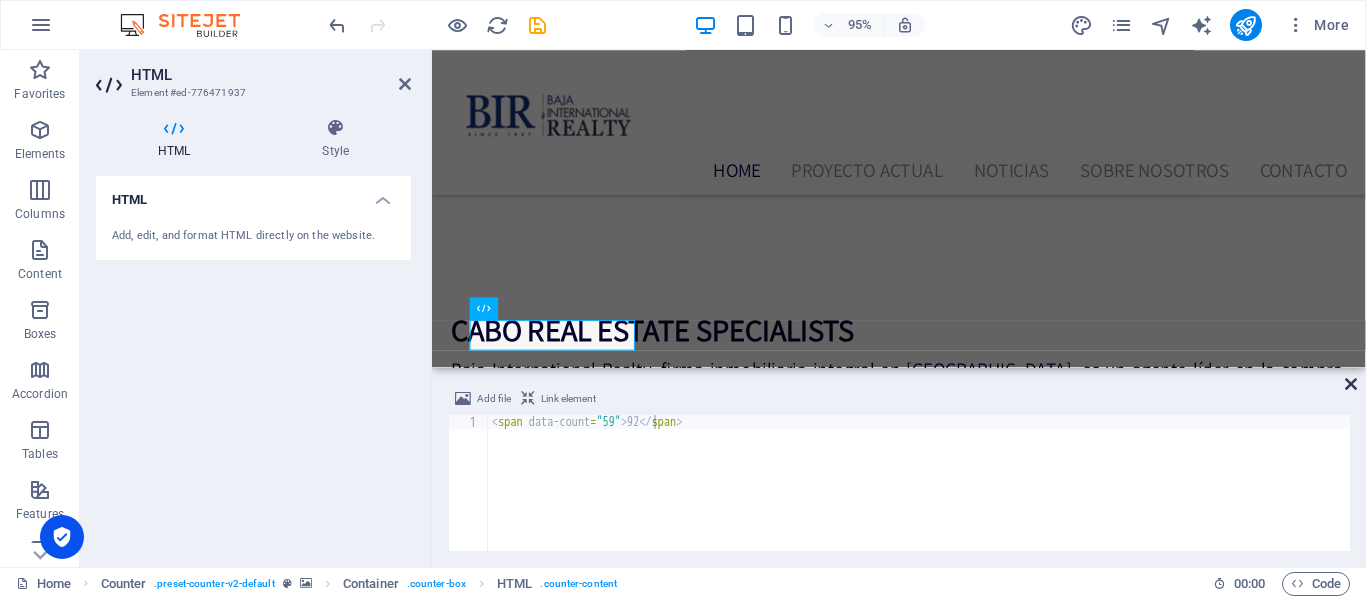 click at bounding box center (1351, 384) 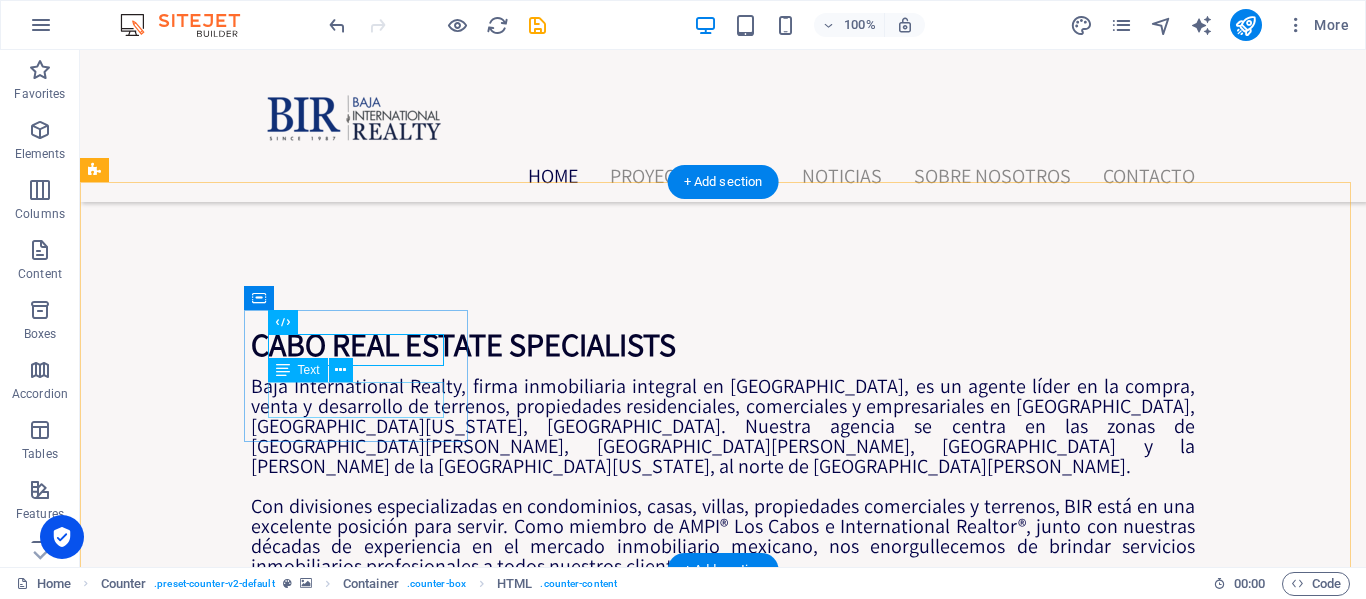 click on "Años combinados de experiencia en [GEOGRAPHIC_DATA]" at bounding box center [208, 1427] 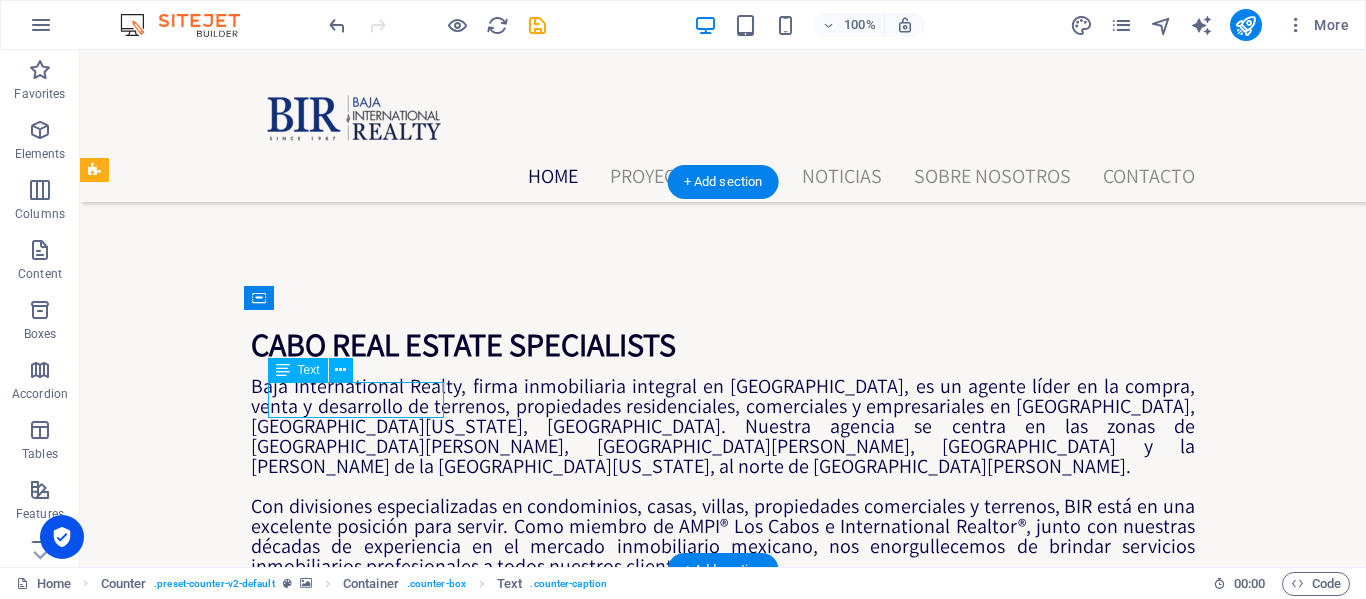 click on "Años combinados de experiencia en [GEOGRAPHIC_DATA]" at bounding box center [208, 1427] 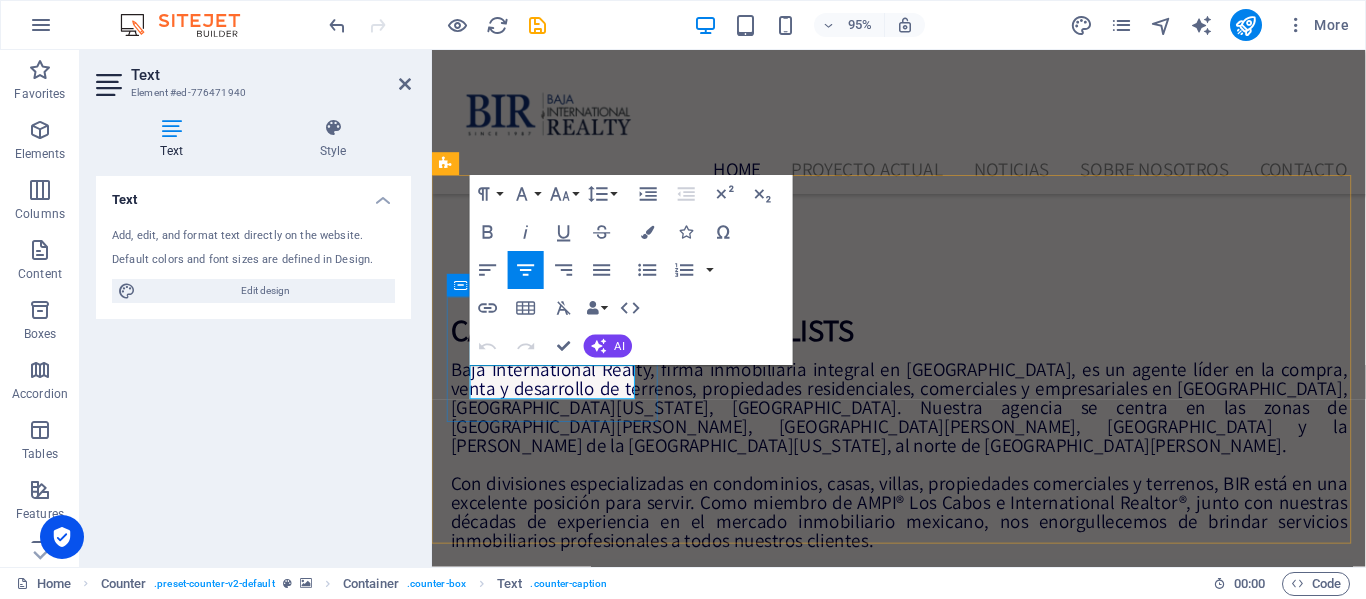 drag, startPoint x: 640, startPoint y: 405, endPoint x: 470, endPoint y: 385, distance: 171.17242 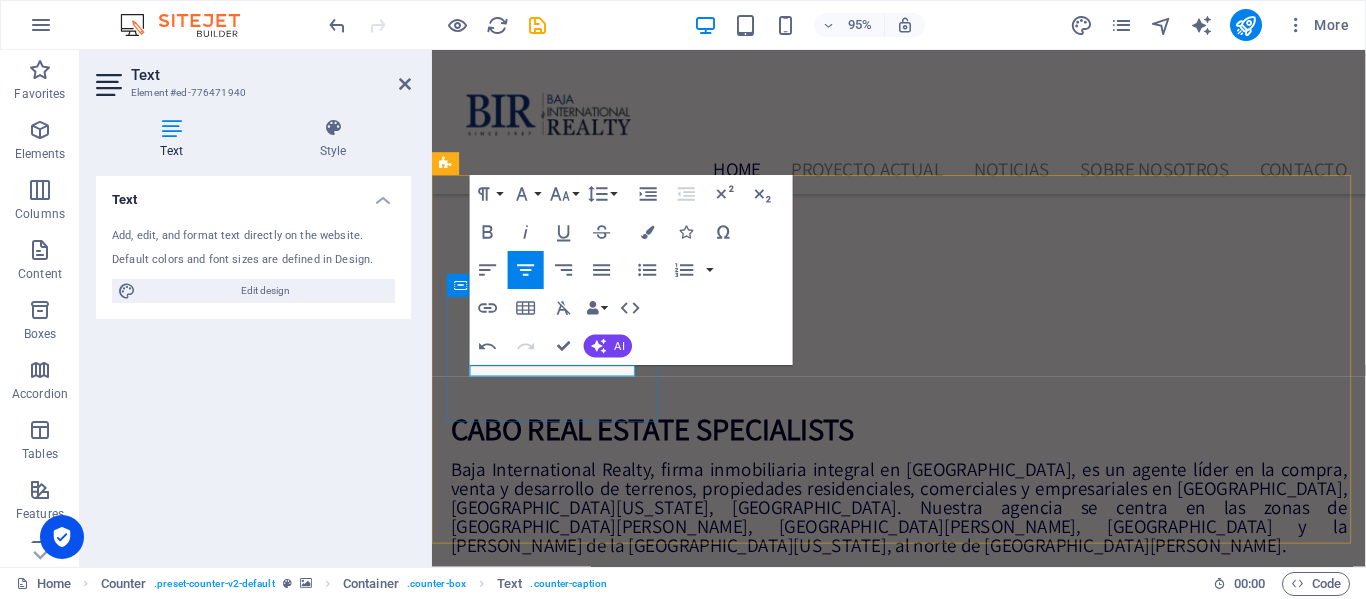 scroll, scrollTop: 0, scrollLeft: 5, axis: horizontal 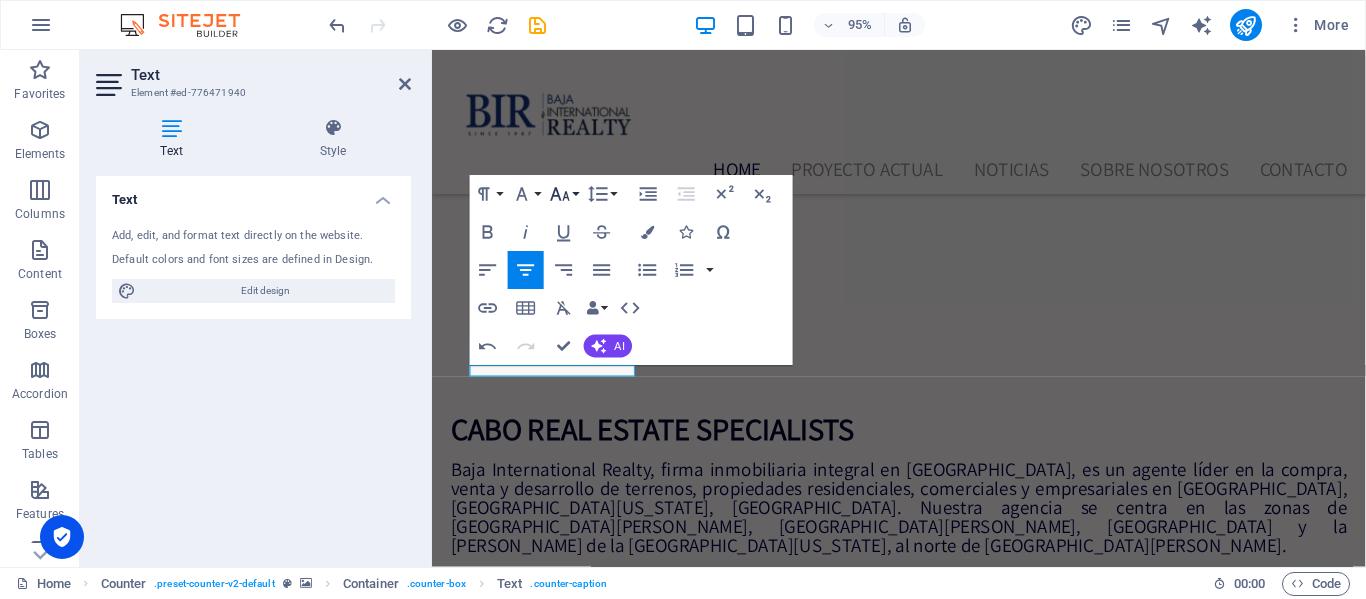 click 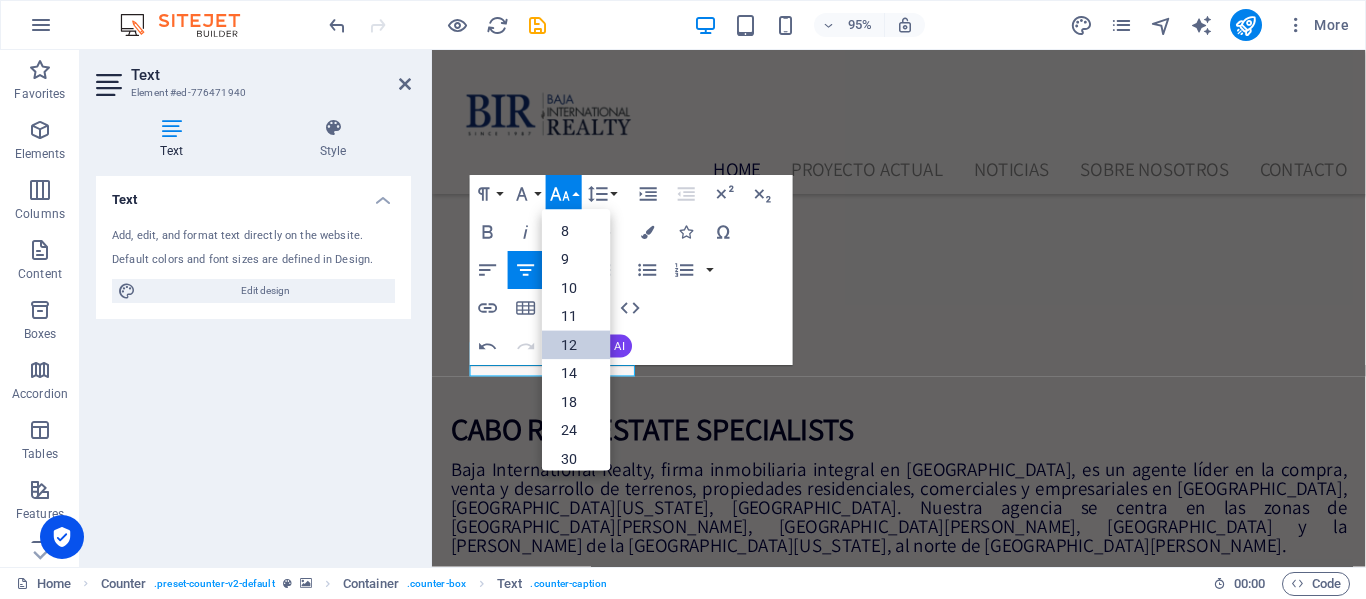 scroll, scrollTop: 143, scrollLeft: 0, axis: vertical 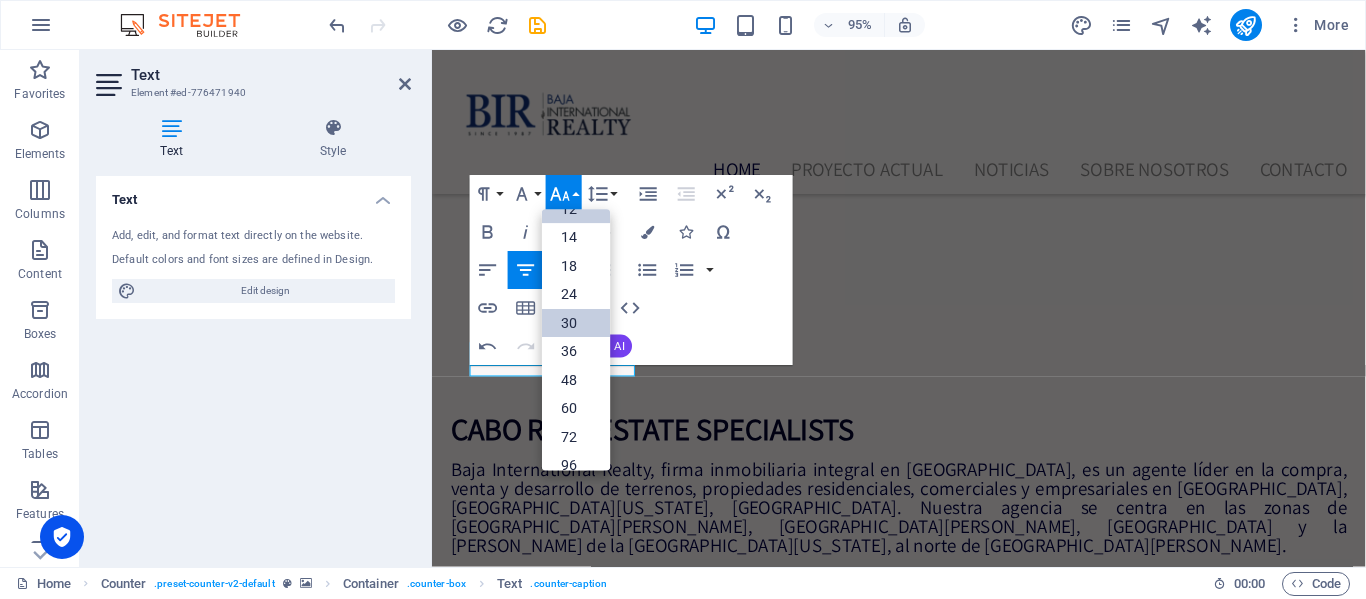 click on "30" at bounding box center (576, 323) 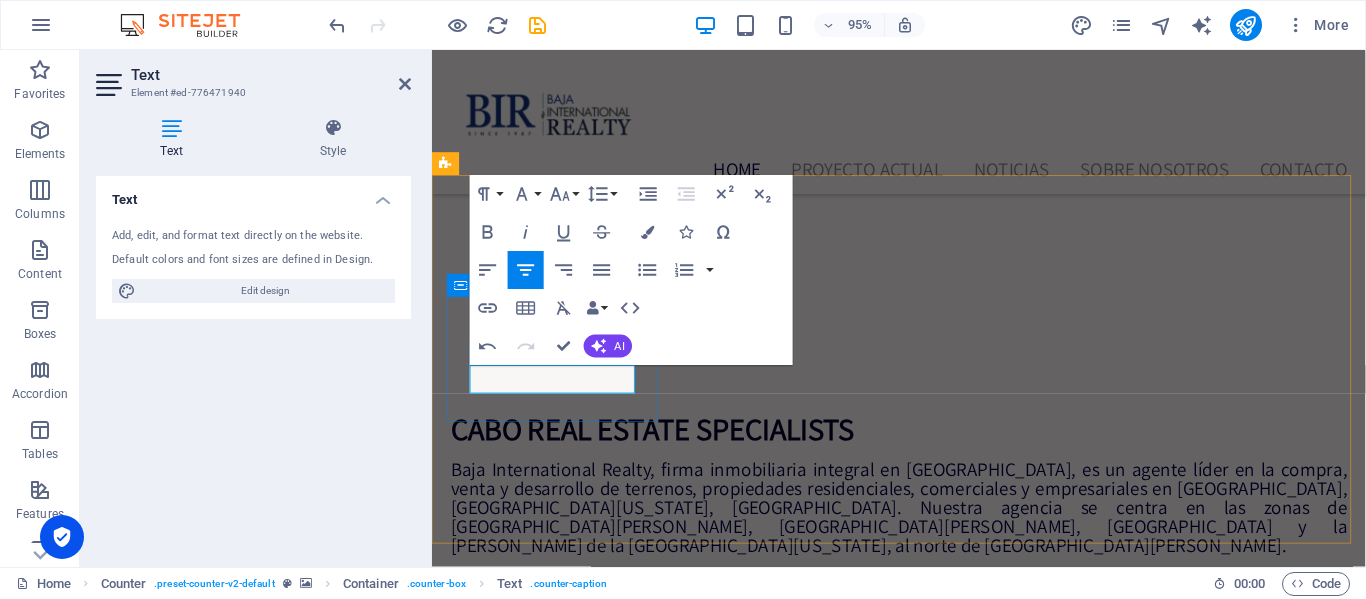 drag, startPoint x: 640, startPoint y: 400, endPoint x: 482, endPoint y: 400, distance: 158 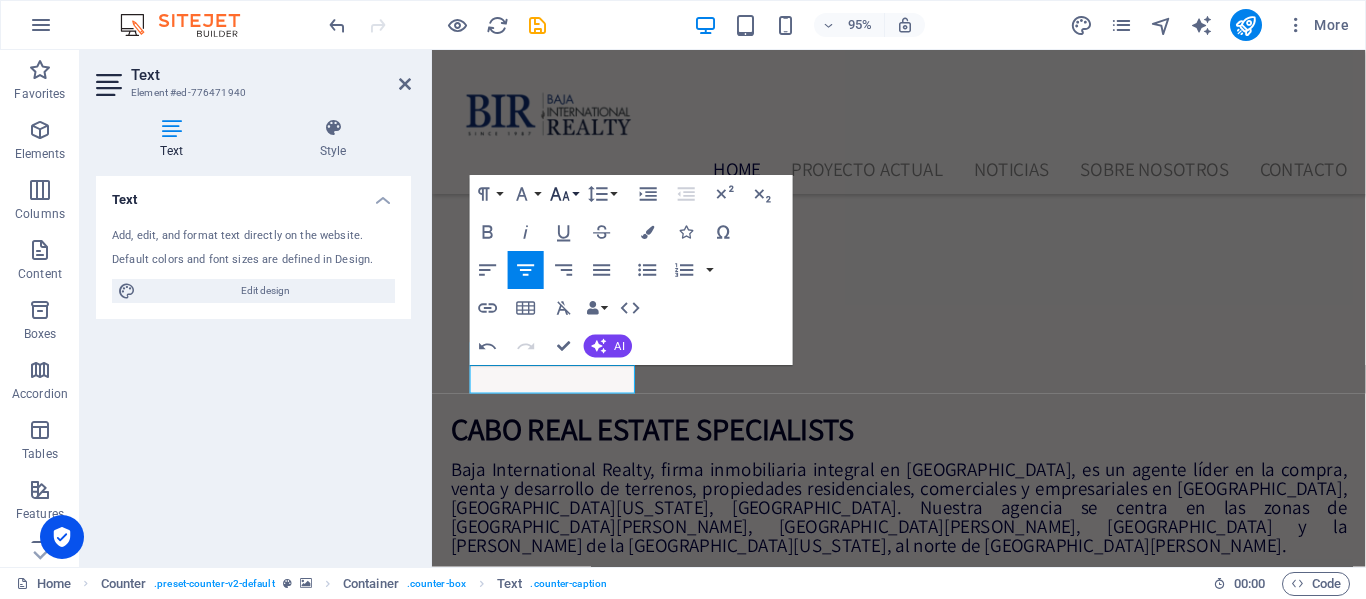 click 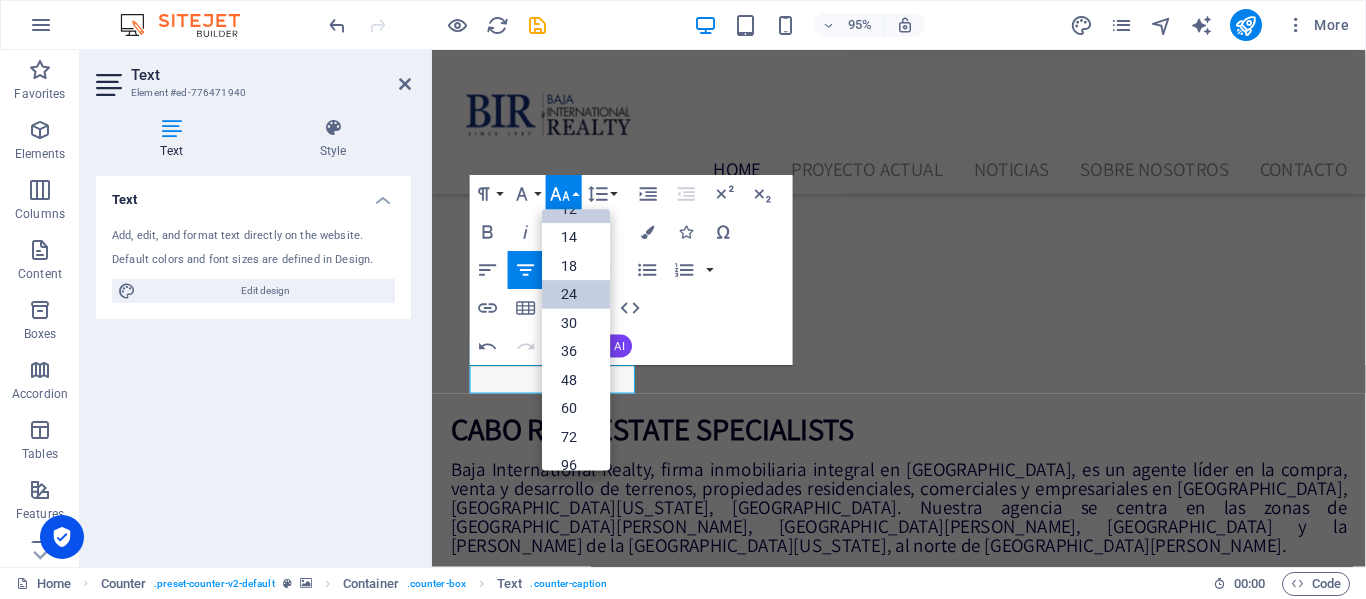click on "24" at bounding box center [576, 295] 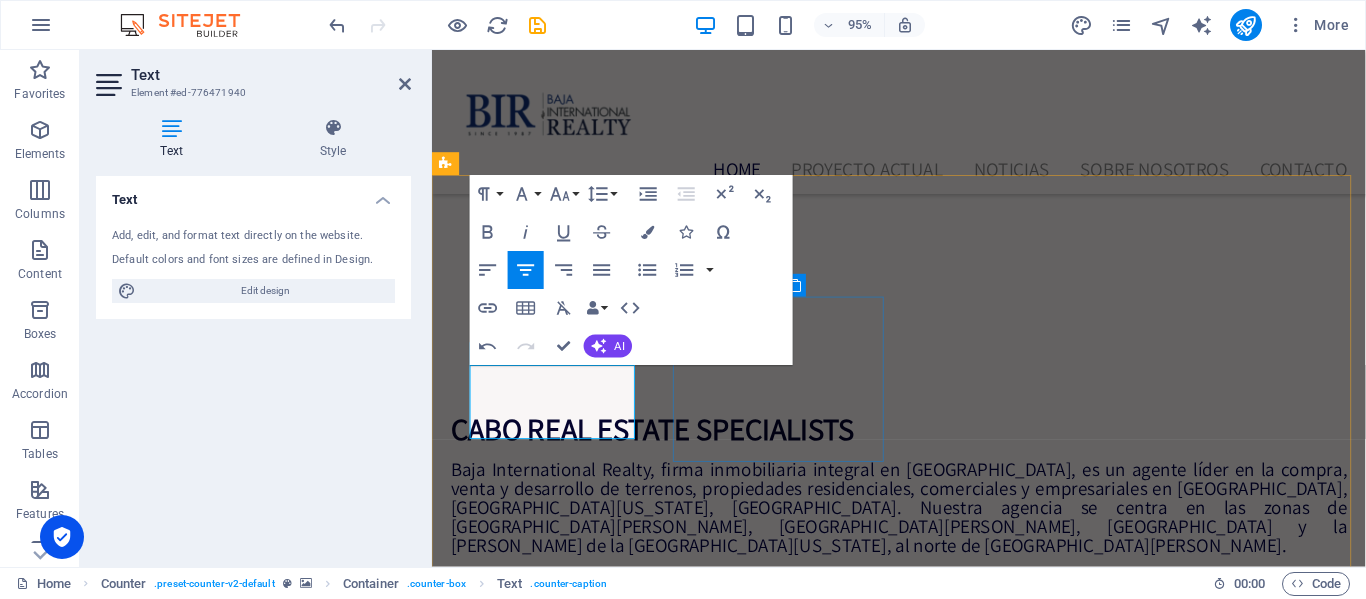 click on "18 Salidas" at bounding box center [560, 1714] 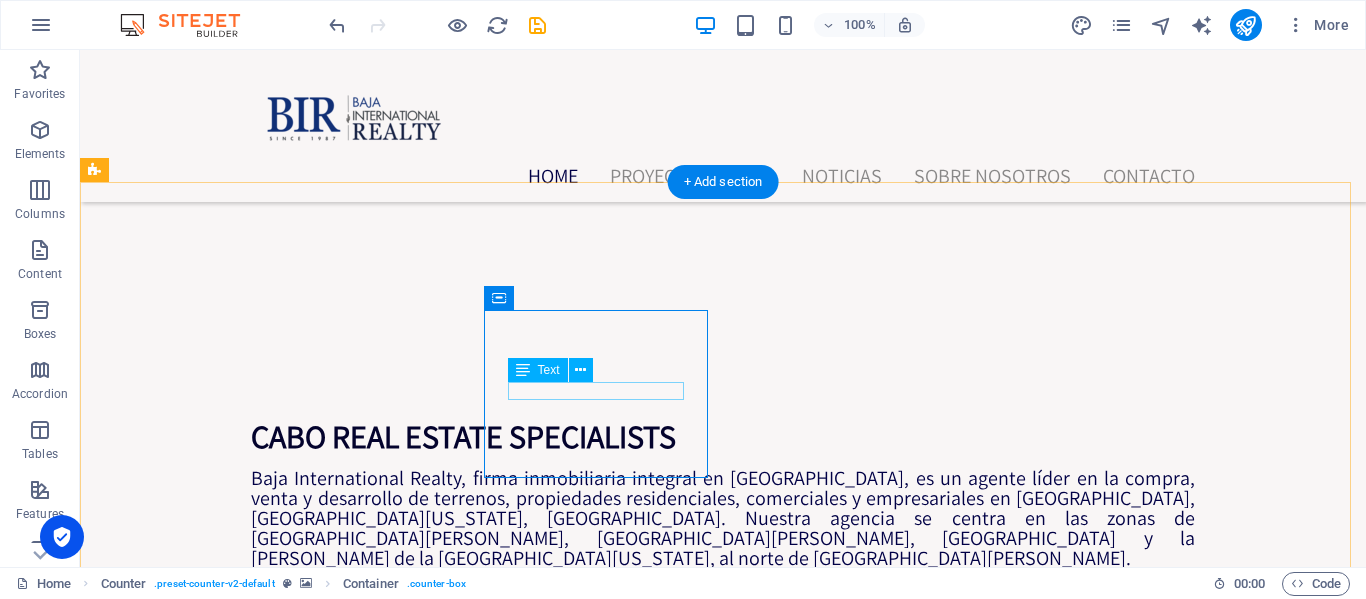 click on "Salidas" at bounding box center [208, 1719] 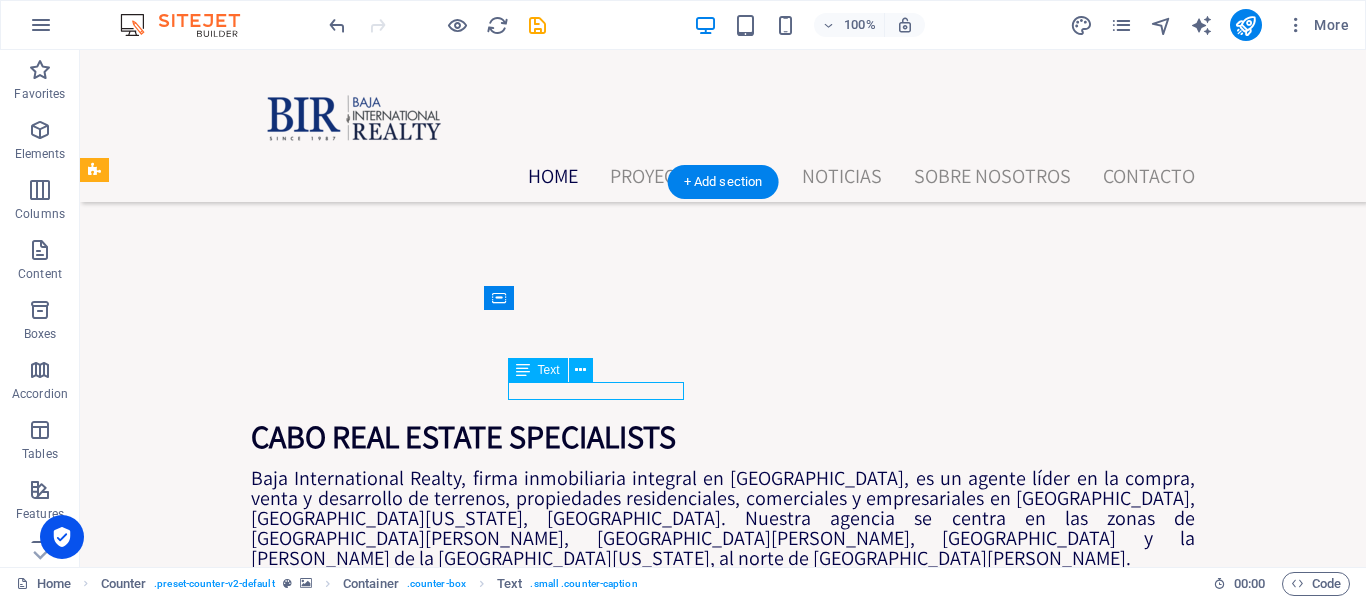 click on "Salidas" at bounding box center [208, 1719] 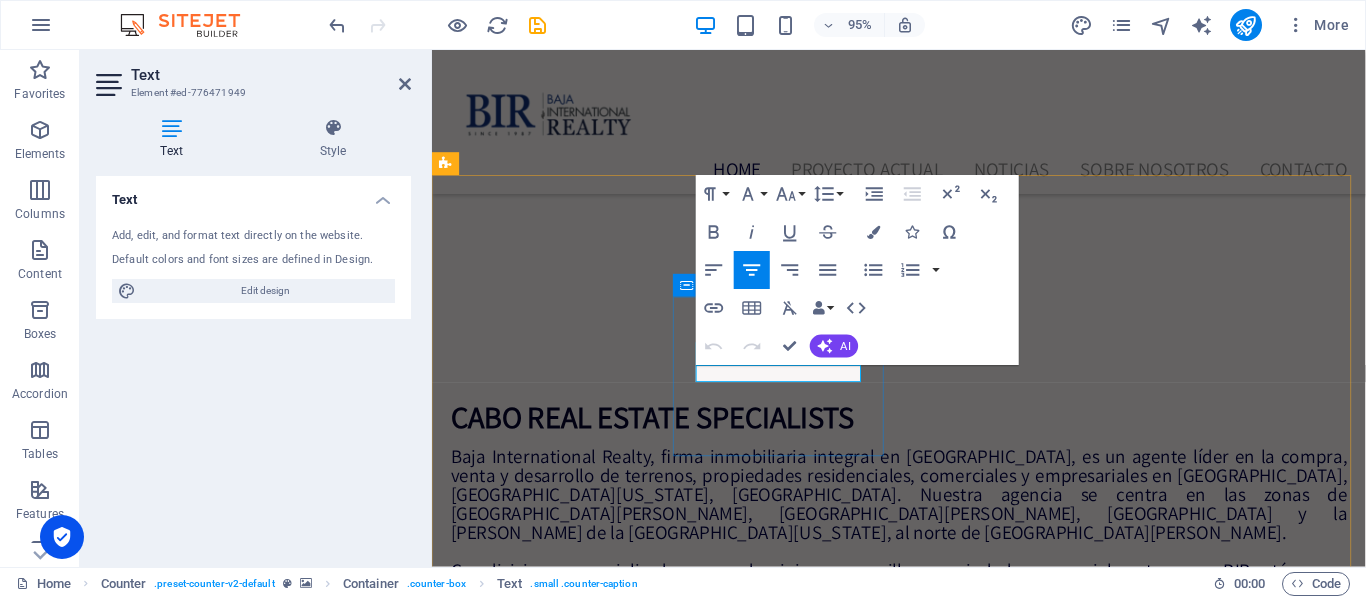 drag, startPoint x: 825, startPoint y: 393, endPoint x: 745, endPoint y: 396, distance: 80.05623 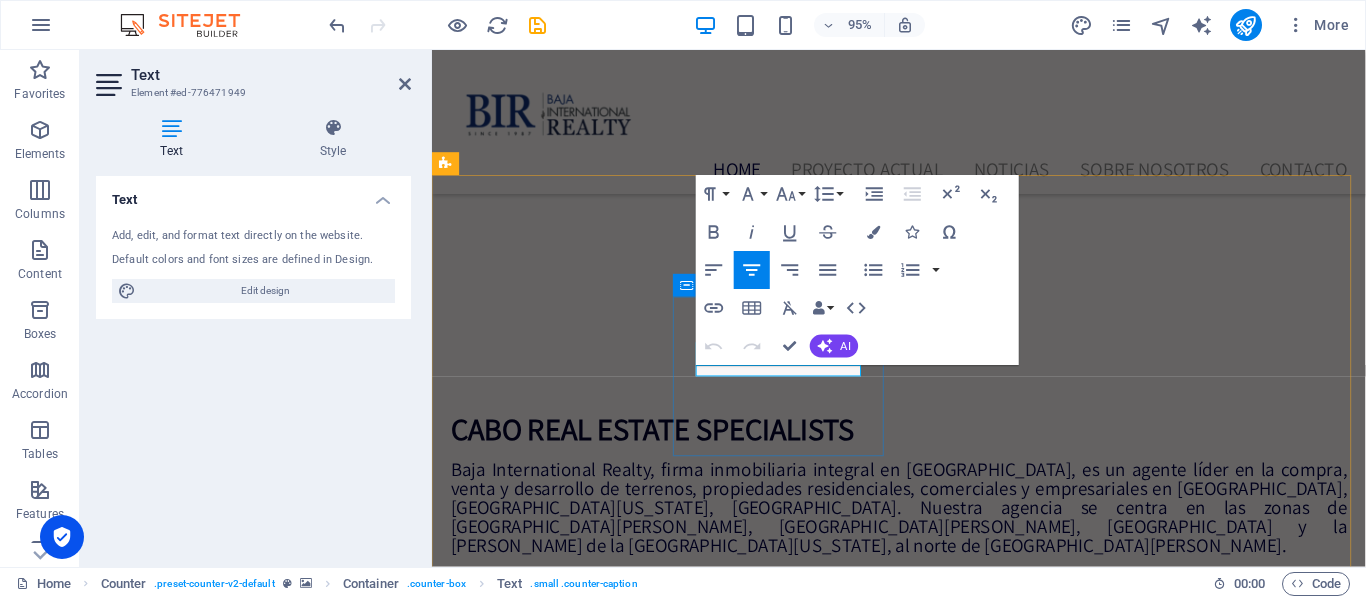 scroll, scrollTop: 0, scrollLeft: 5, axis: horizontal 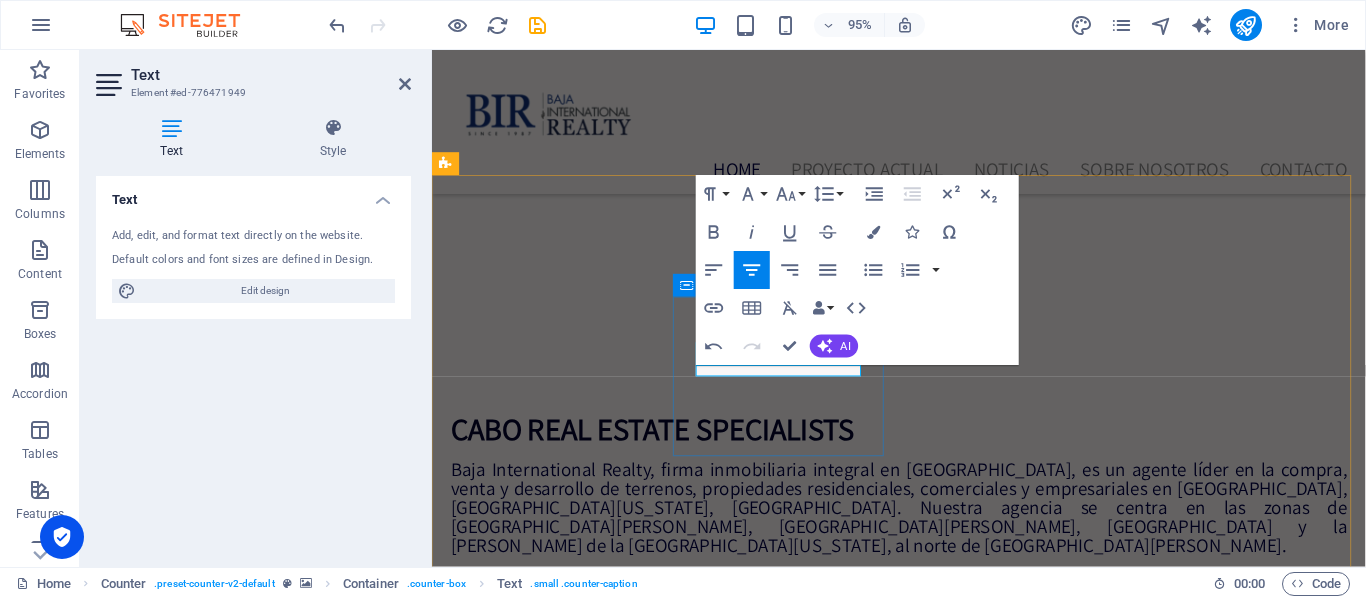 drag, startPoint x: 865, startPoint y: 384, endPoint x: 721, endPoint y: 394, distance: 144.3468 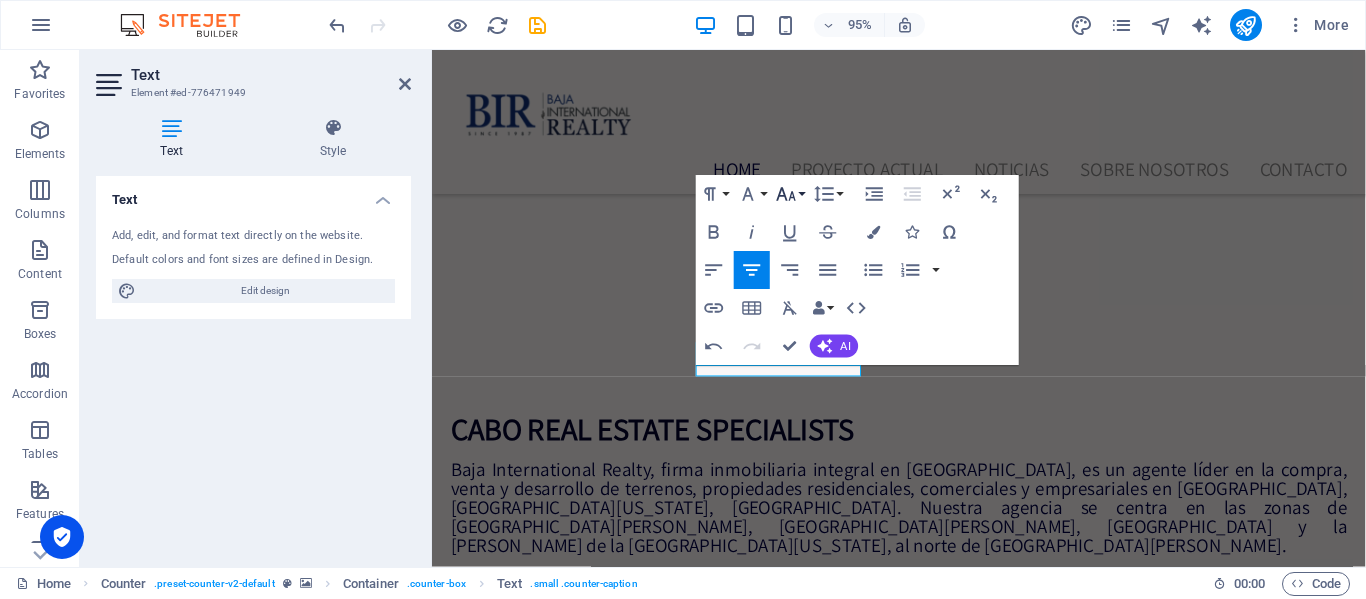 click 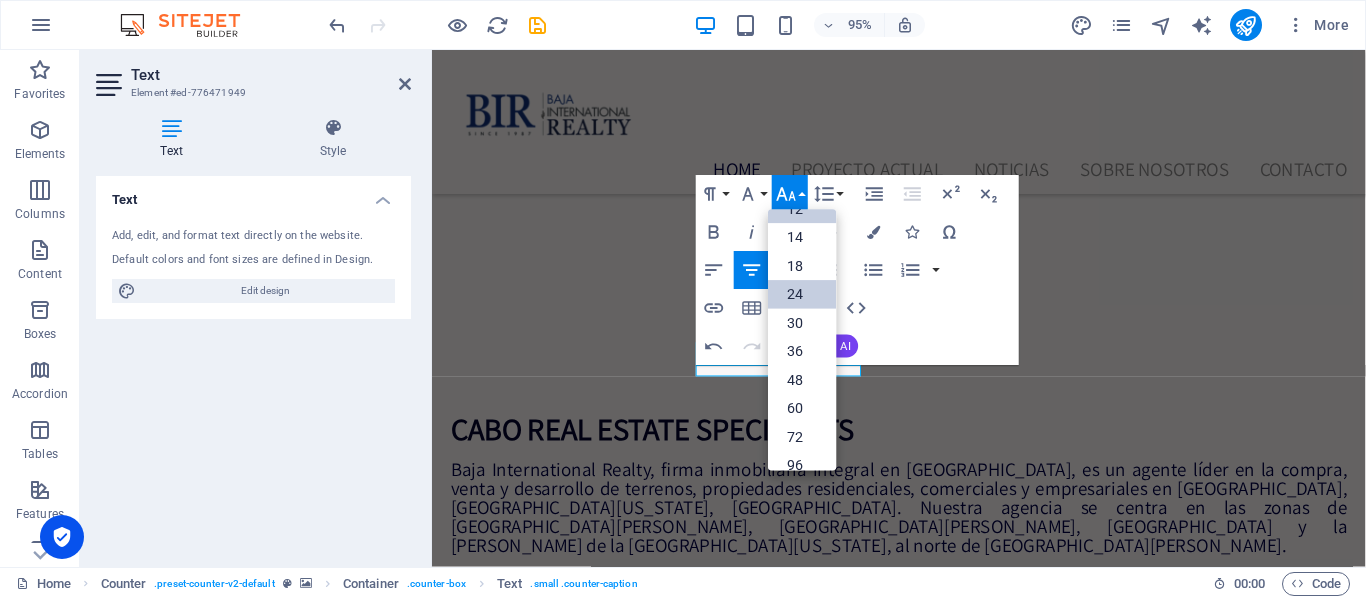 click on "24" at bounding box center (802, 295) 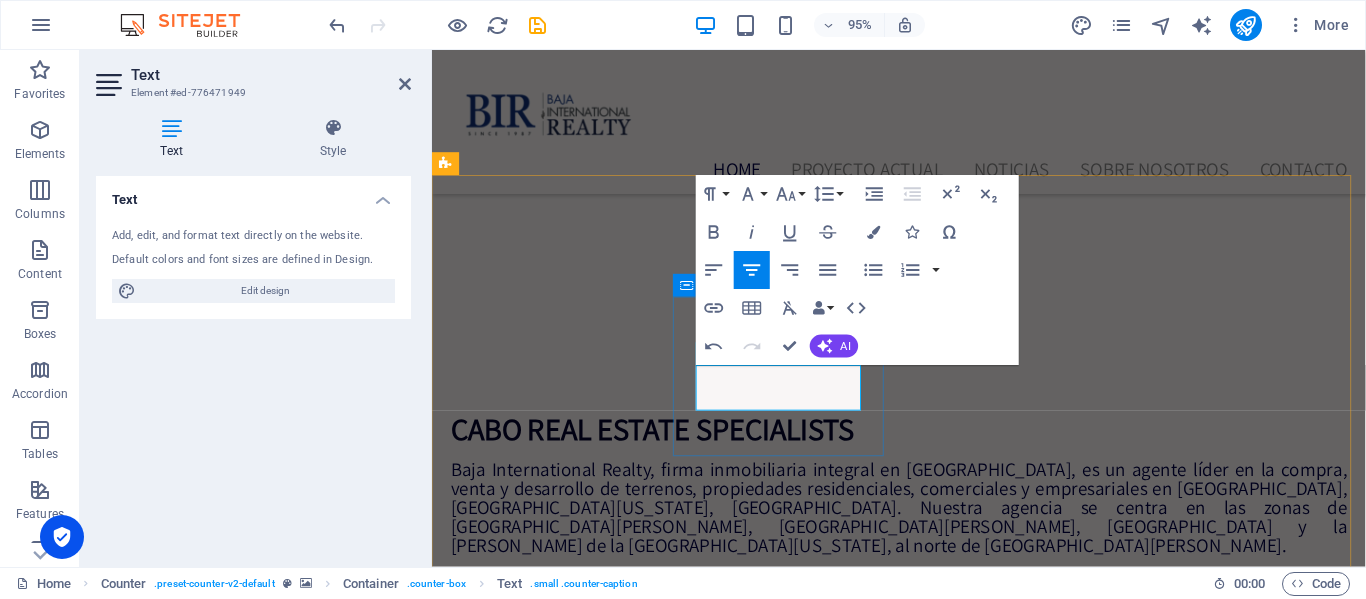 click on "18 Propierties Sold over Propierties Sold over" at bounding box center (560, 1717) 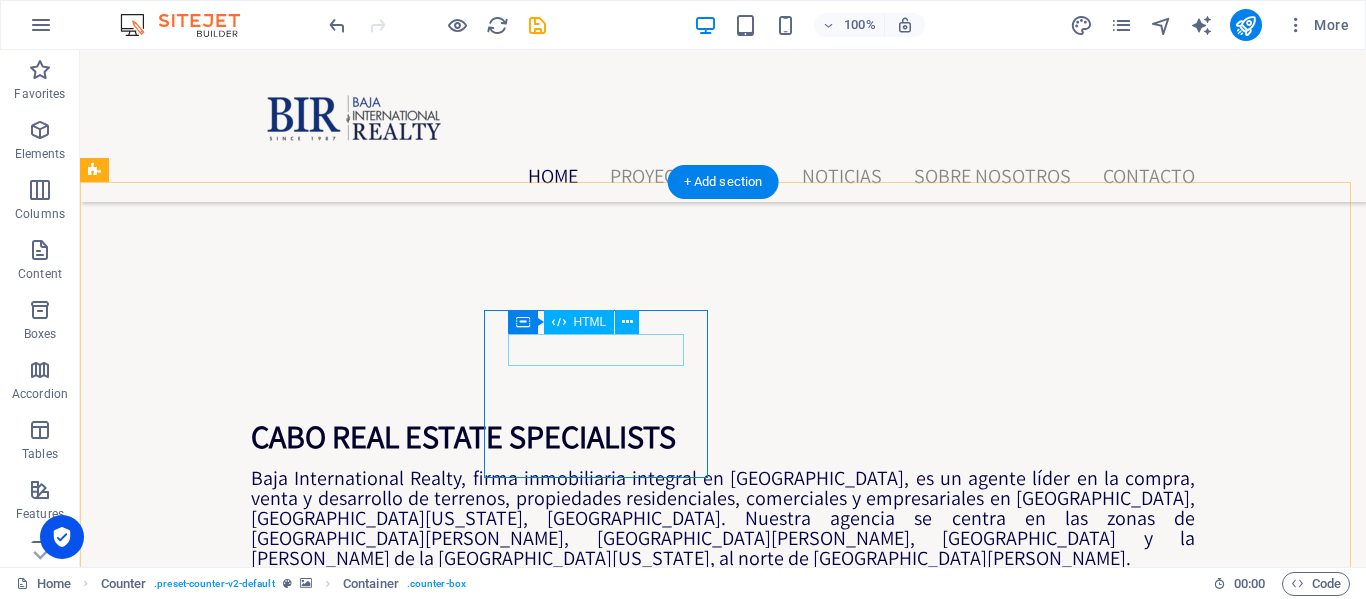 click on "18" at bounding box center (208, 1672) 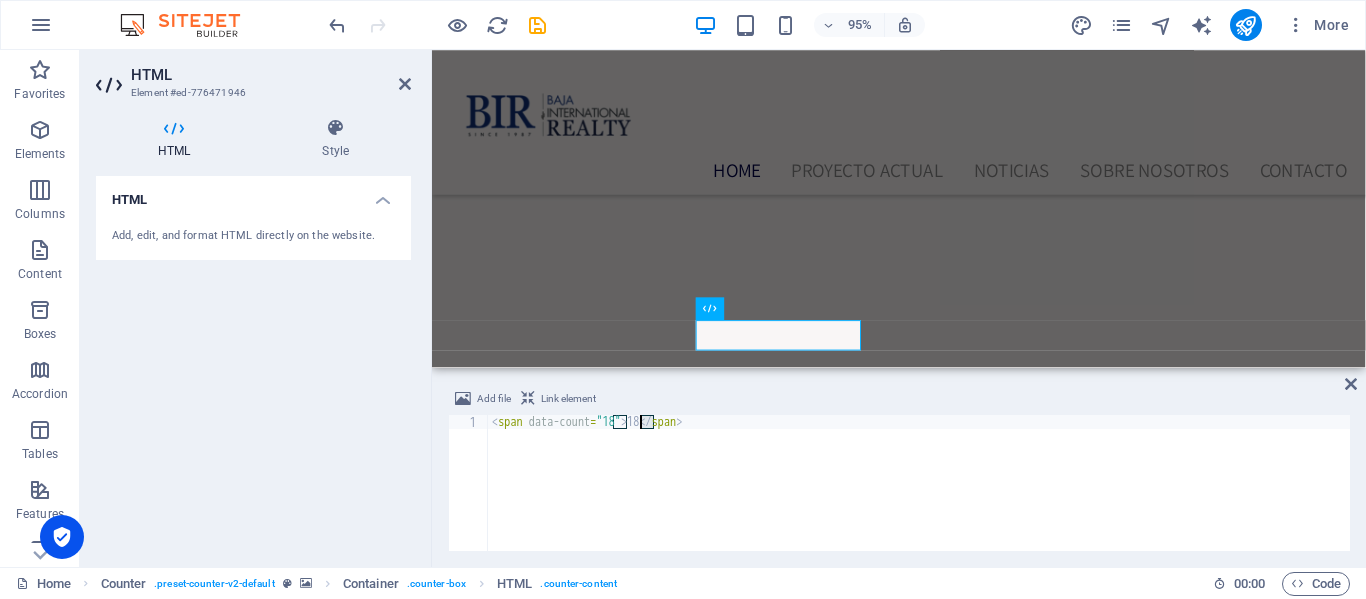 click on "< span   data-count = "18" > 18 </ span >" at bounding box center [919, 497] 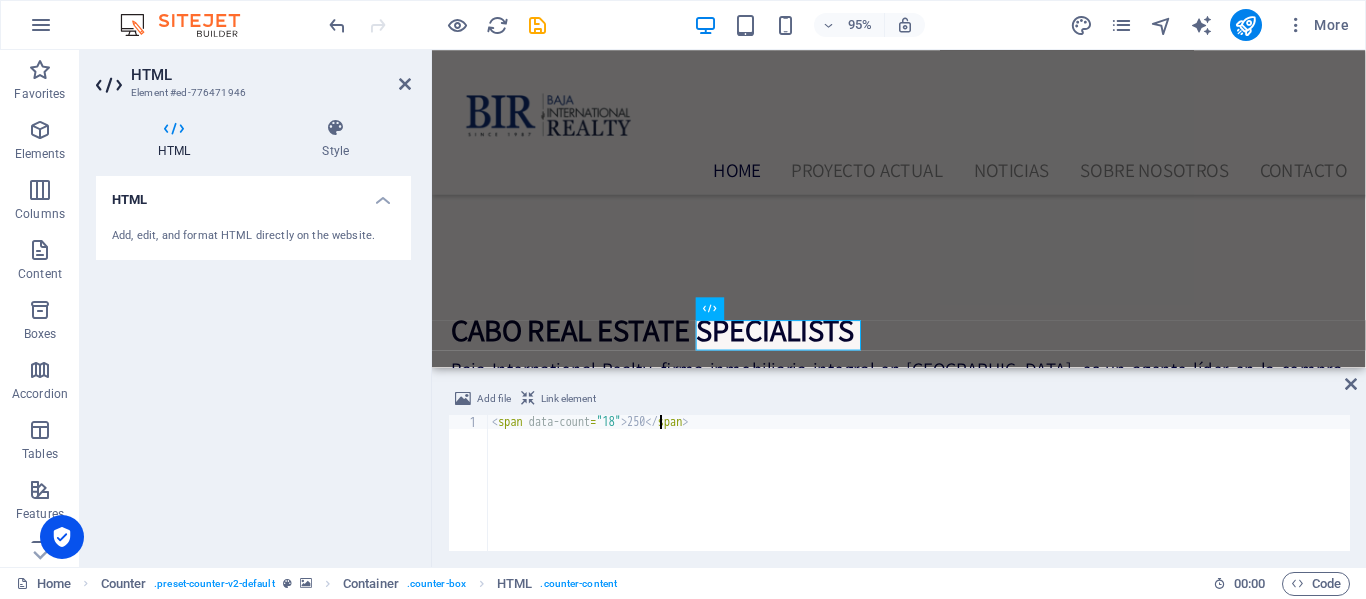 scroll, scrollTop: 0, scrollLeft: 14, axis: horizontal 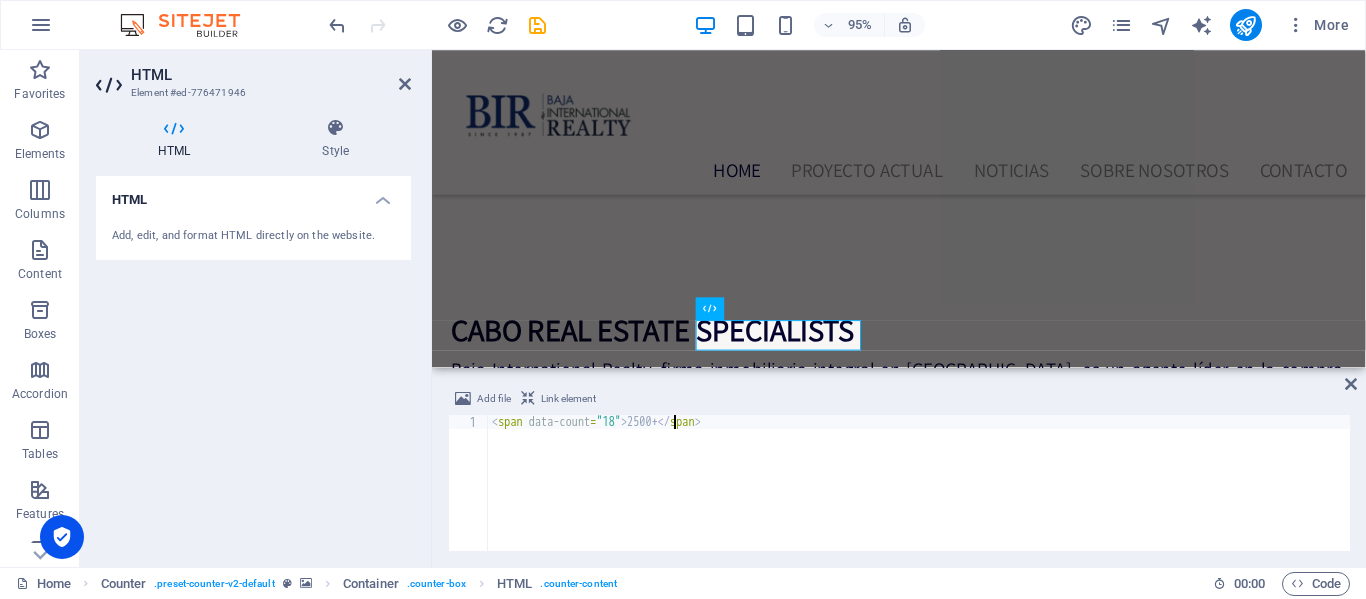 click on "< span   data-count = "18" > 2500+ </ span >" at bounding box center [919, 497] 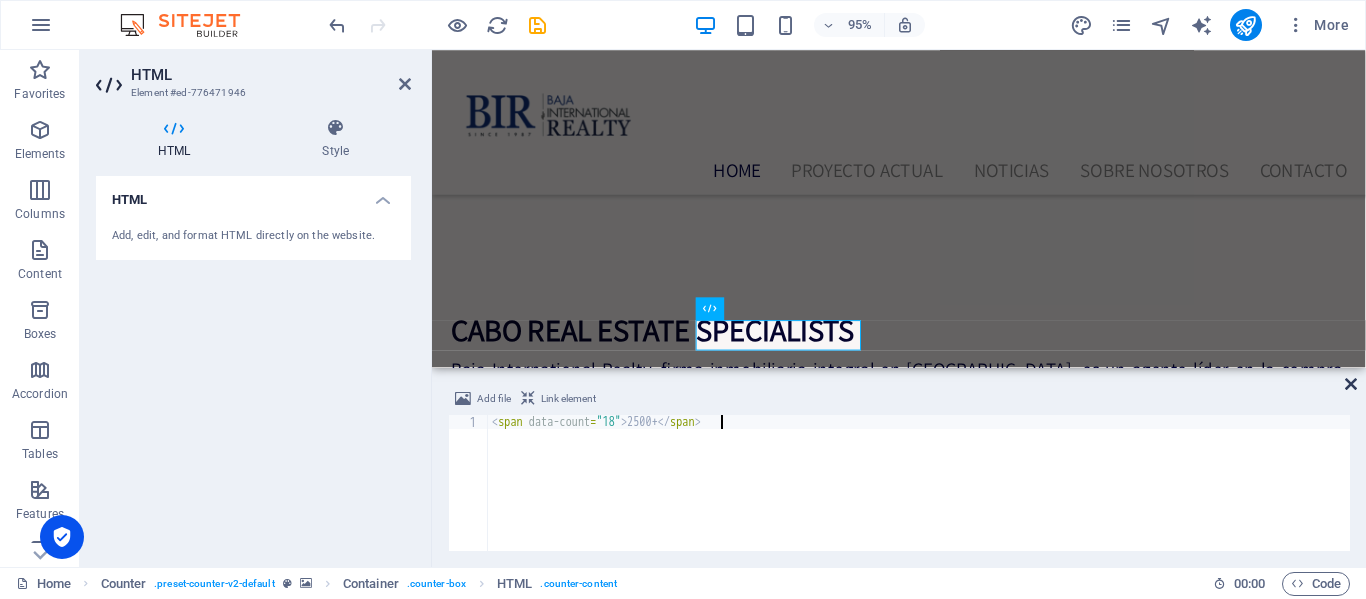 type on "<span data-count="18">2500+</span>" 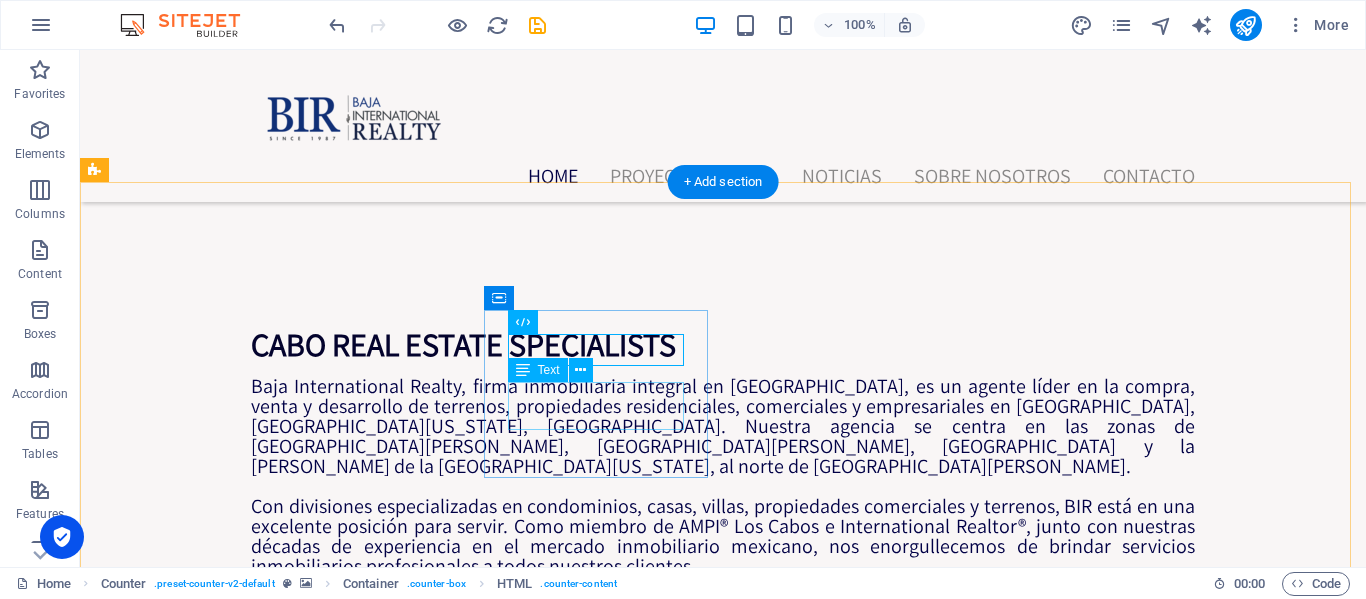 click on "Propierties Sold over" at bounding box center (208, 1636) 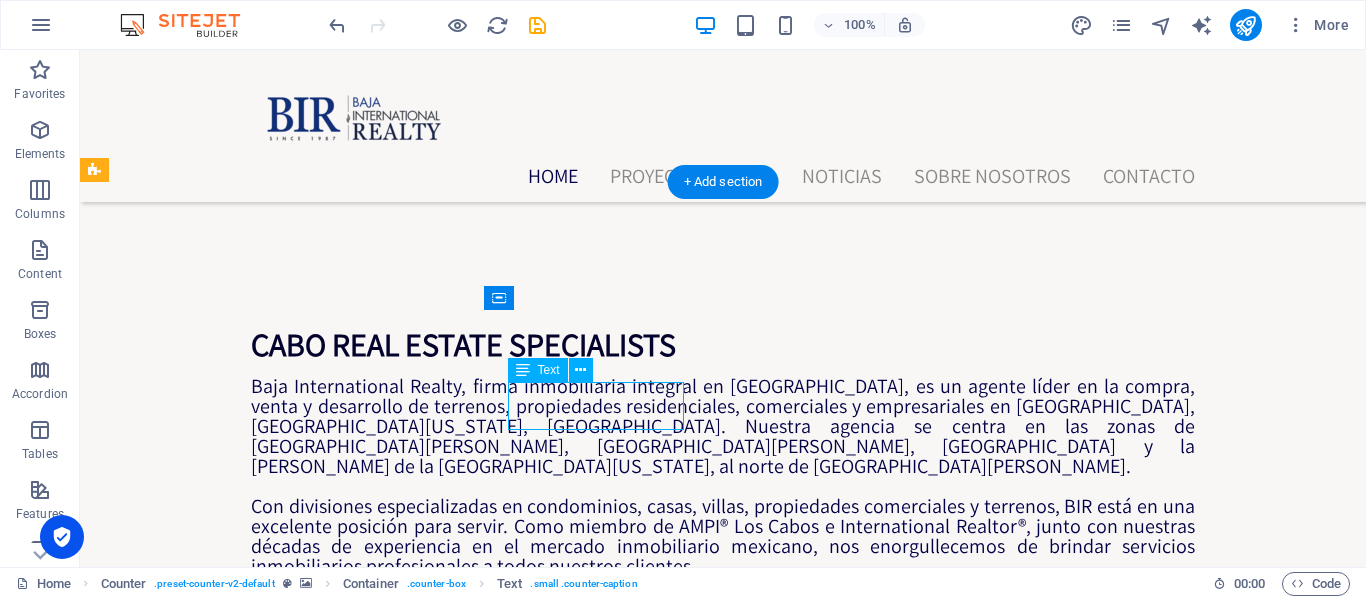 click on "Propierties Sold over" at bounding box center (208, 1636) 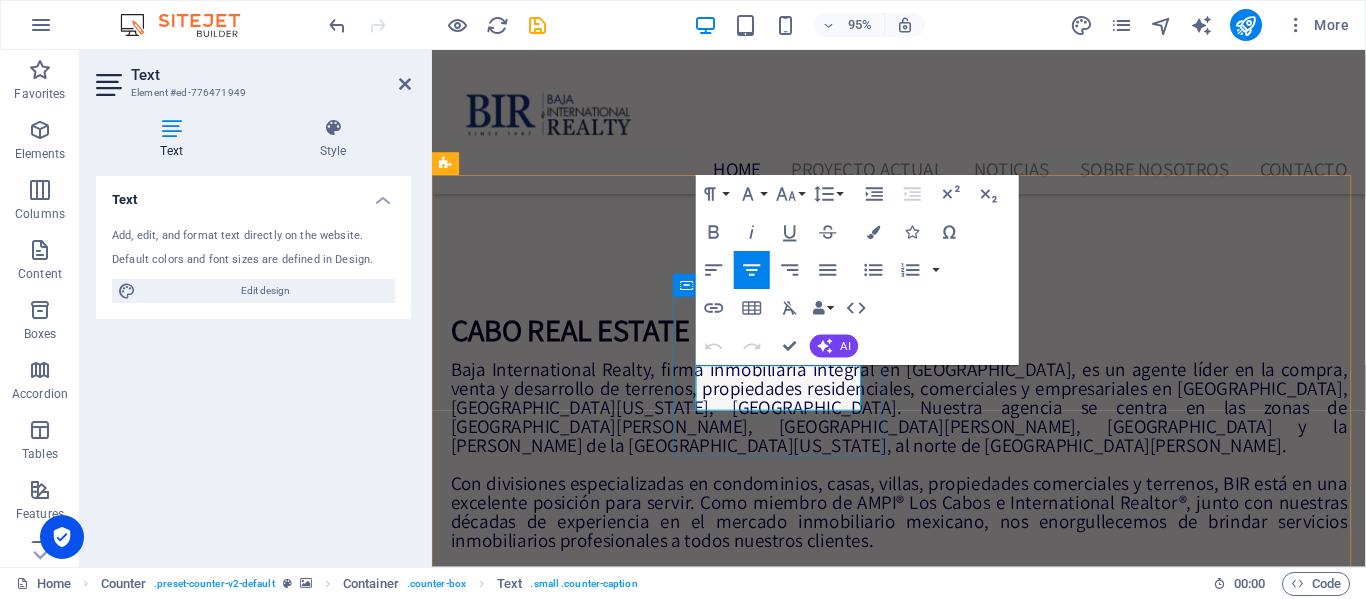 click on "Propierties Sold over" at bounding box center [560, 1636] 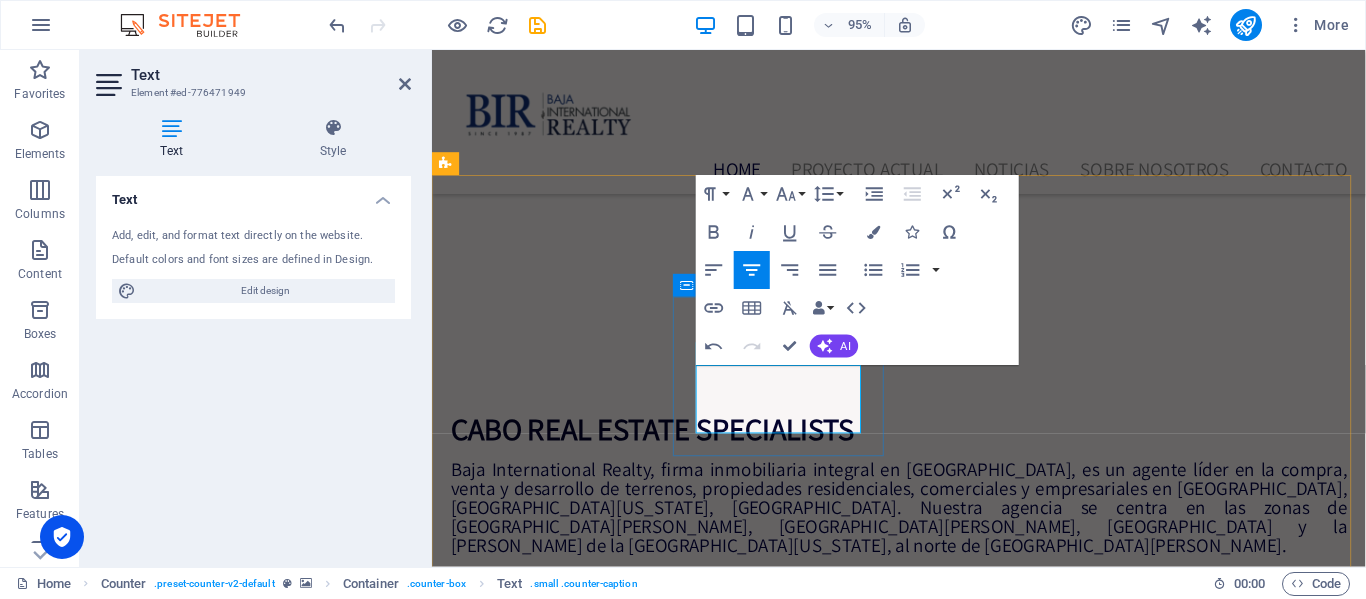 scroll, scrollTop: 0, scrollLeft: 1, axis: horizontal 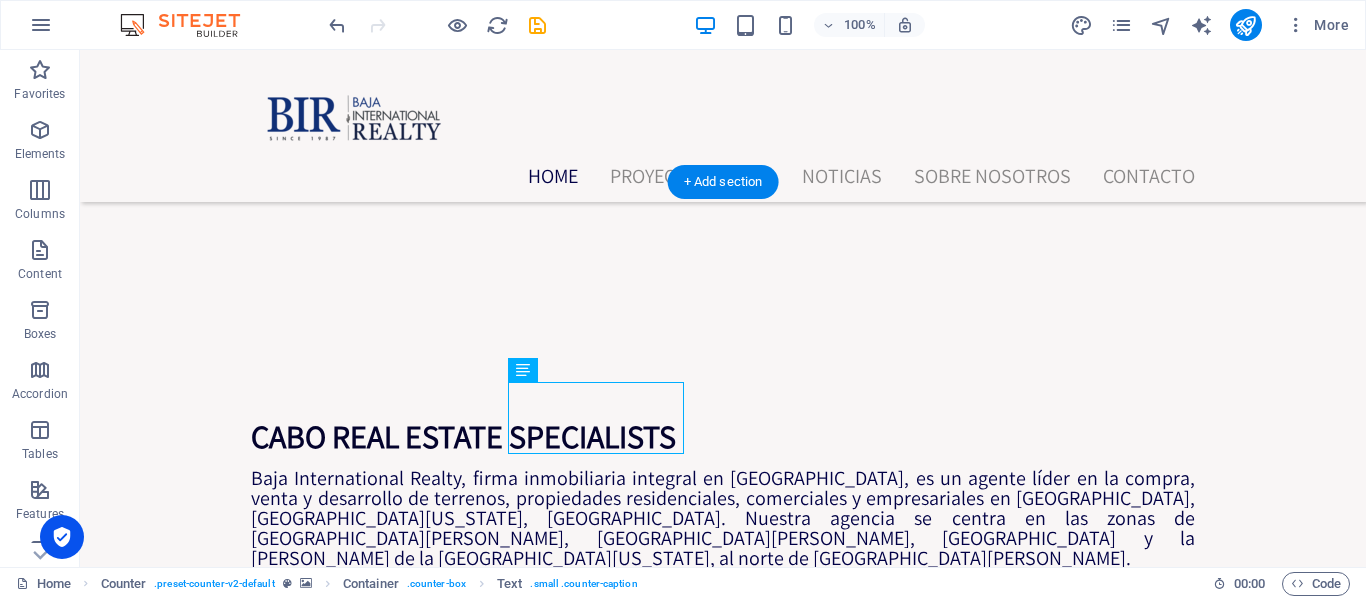 click at bounding box center [723, 1116] 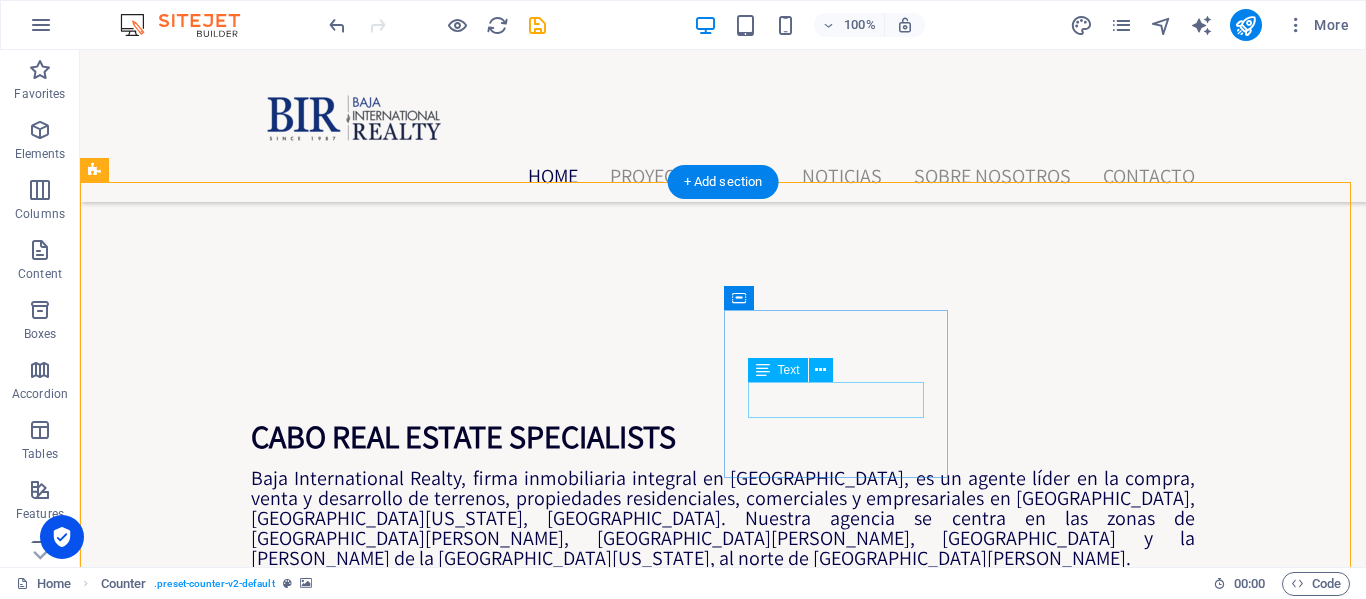 click on "Consultar talla hasta" at bounding box center [208, 1898] 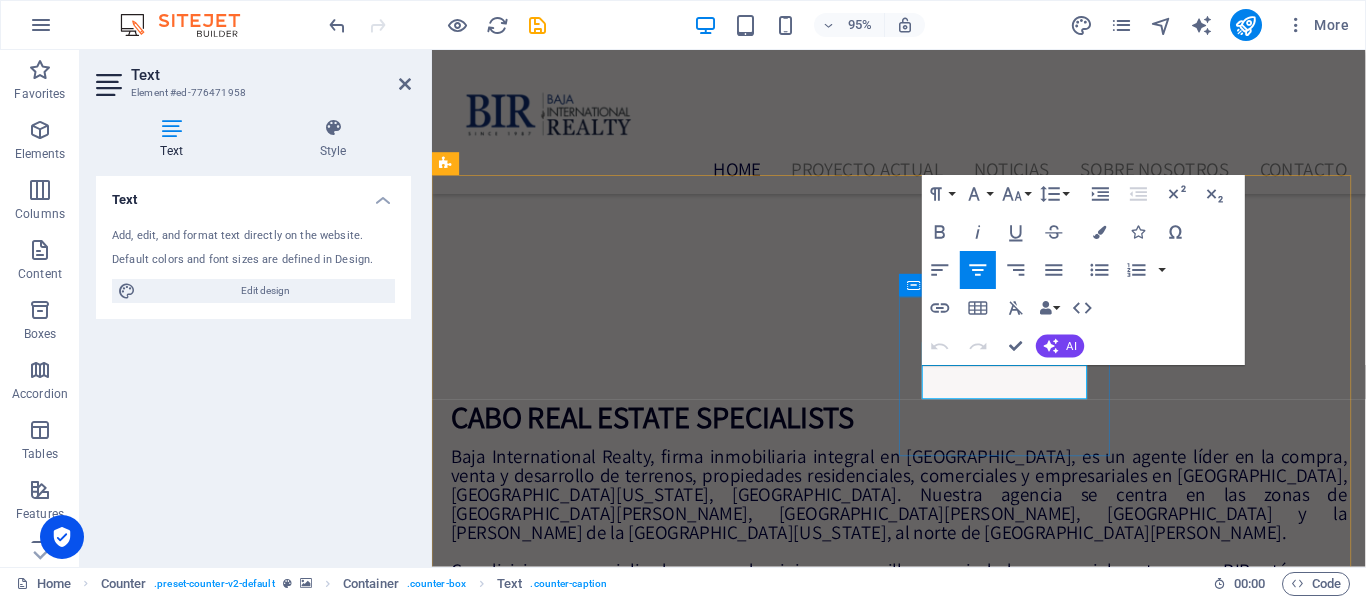 drag, startPoint x: 1064, startPoint y: 407, endPoint x: 965, endPoint y: 394, distance: 99.849884 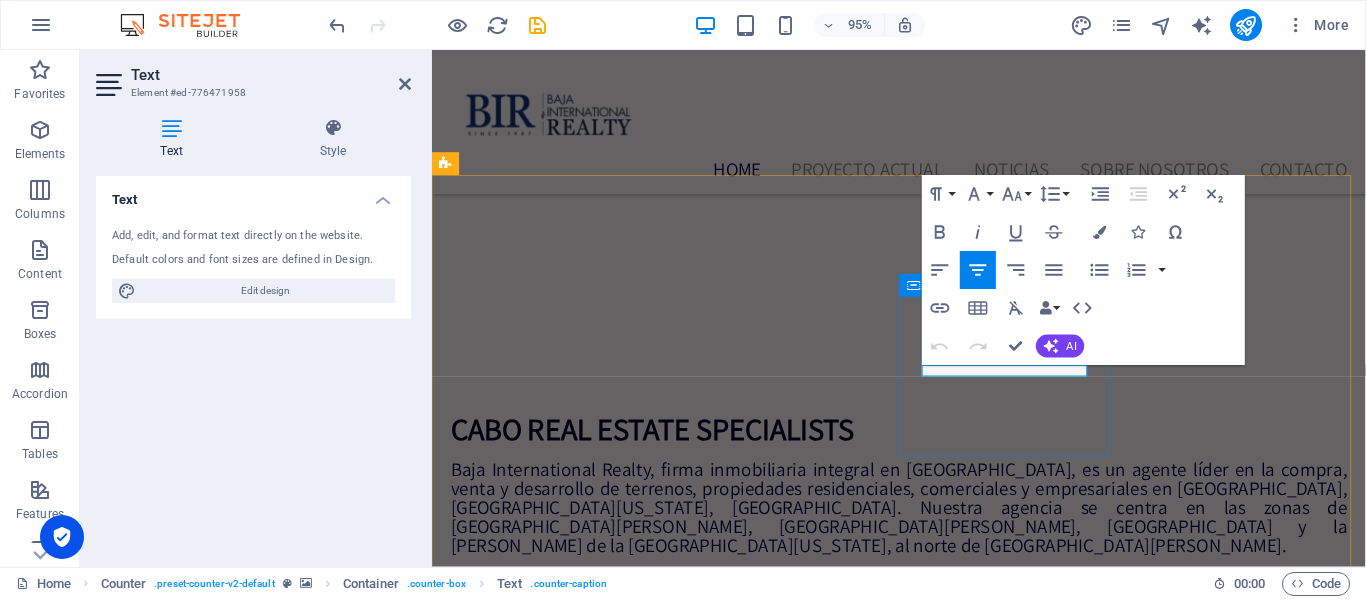 scroll, scrollTop: 0, scrollLeft: 1, axis: horizontal 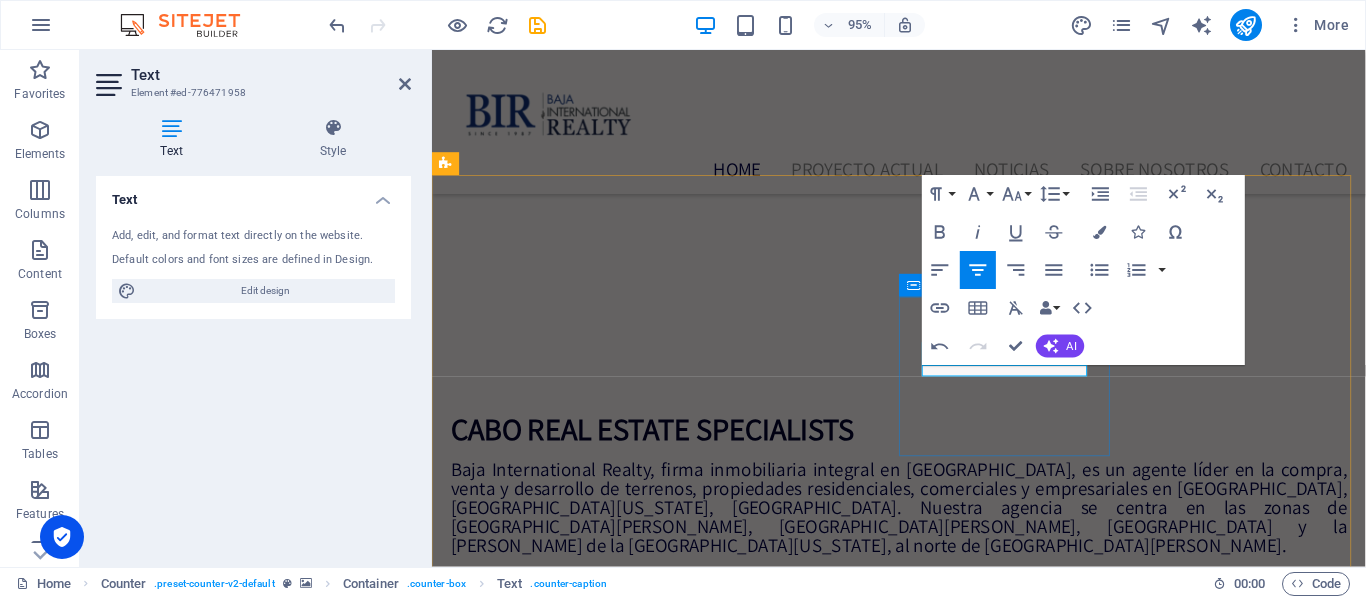drag, startPoint x: 1102, startPoint y: 388, endPoint x: 962, endPoint y: 394, distance: 140.12851 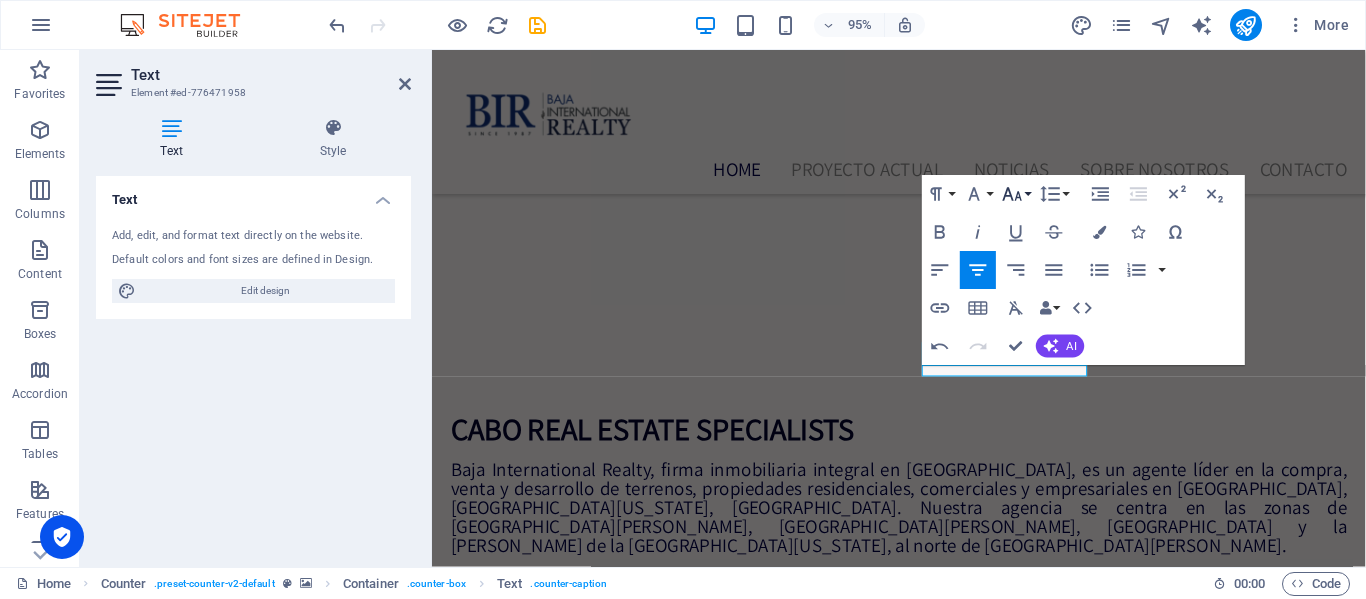 click 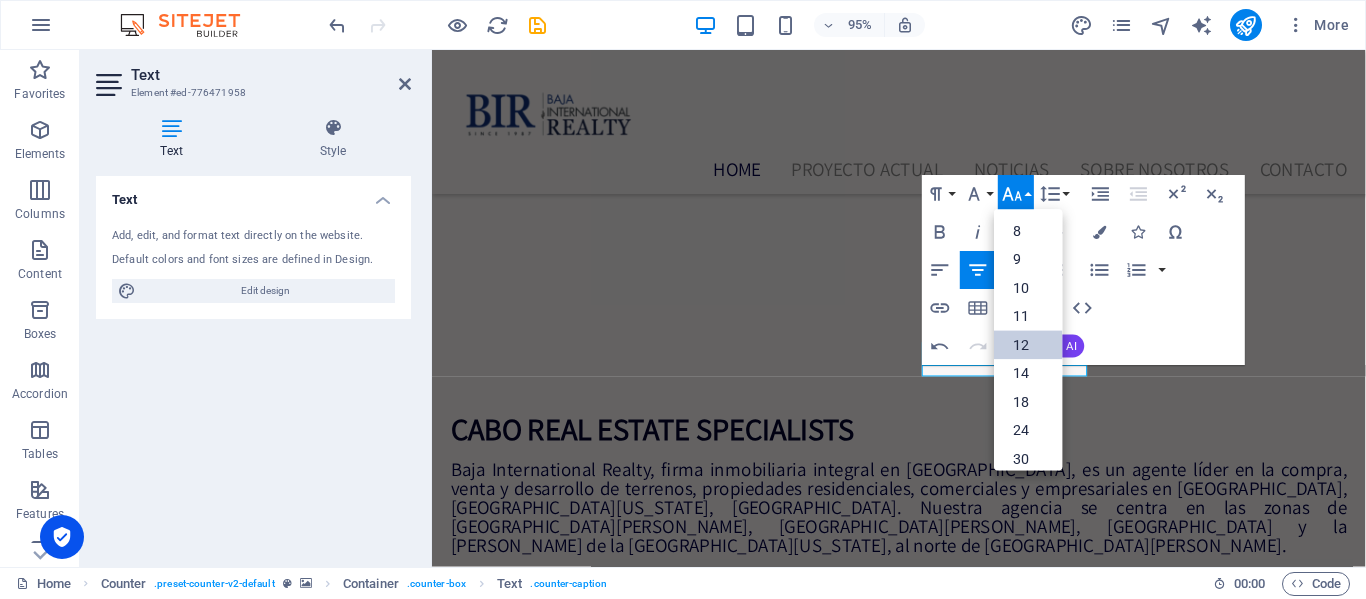 scroll, scrollTop: 143, scrollLeft: 0, axis: vertical 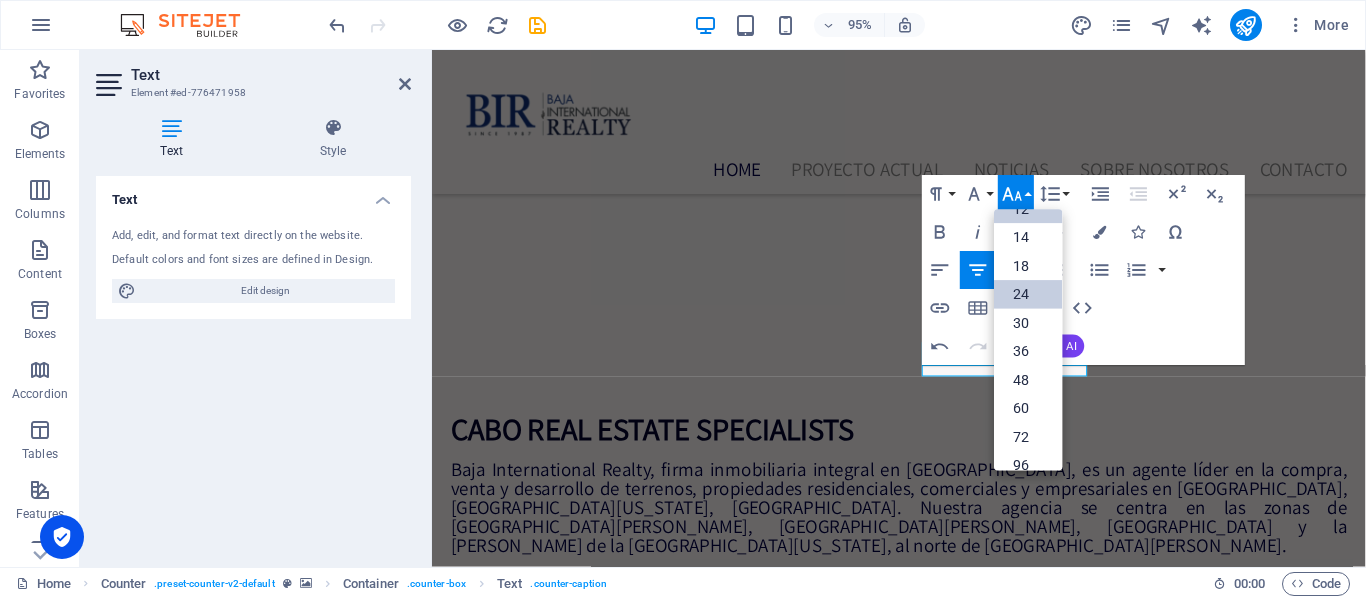 click on "24" at bounding box center [1028, 295] 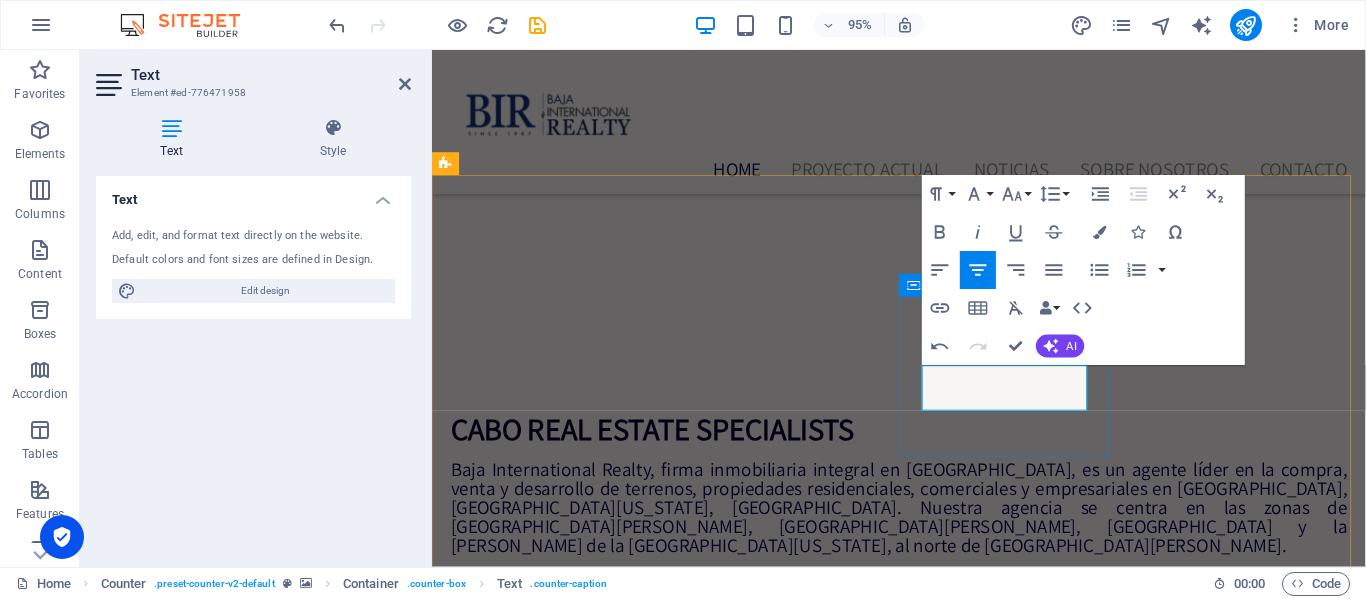 click at bounding box center [923, 1129] 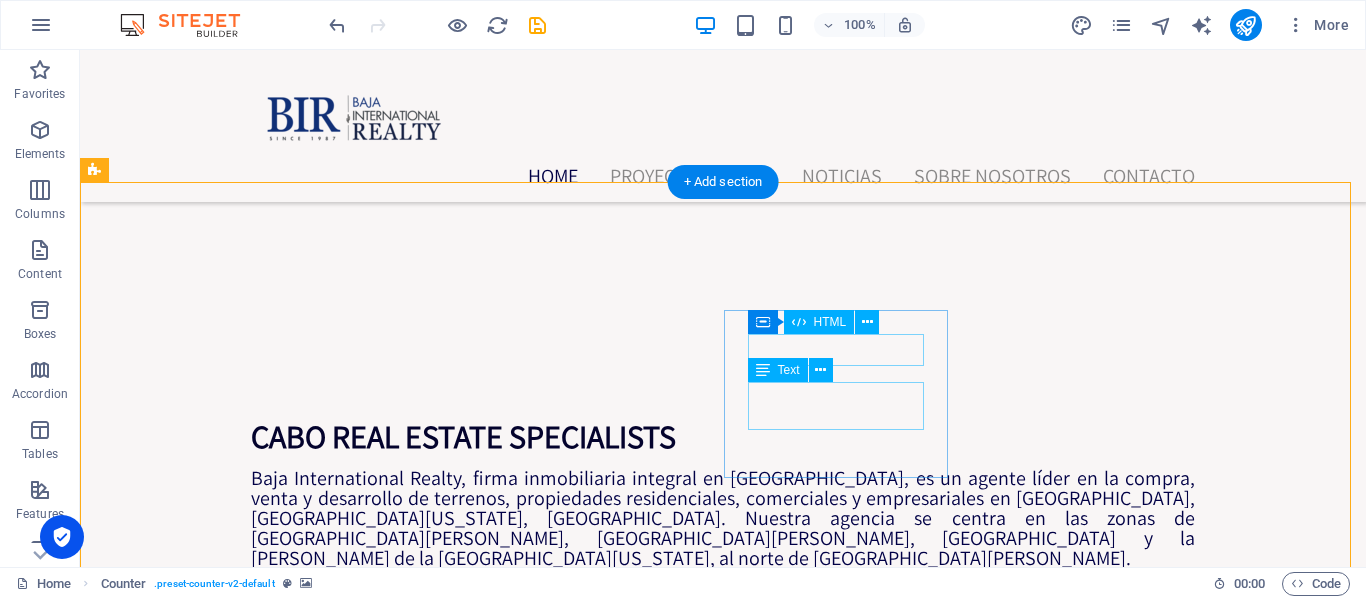 click on "20" at bounding box center (208, 1848) 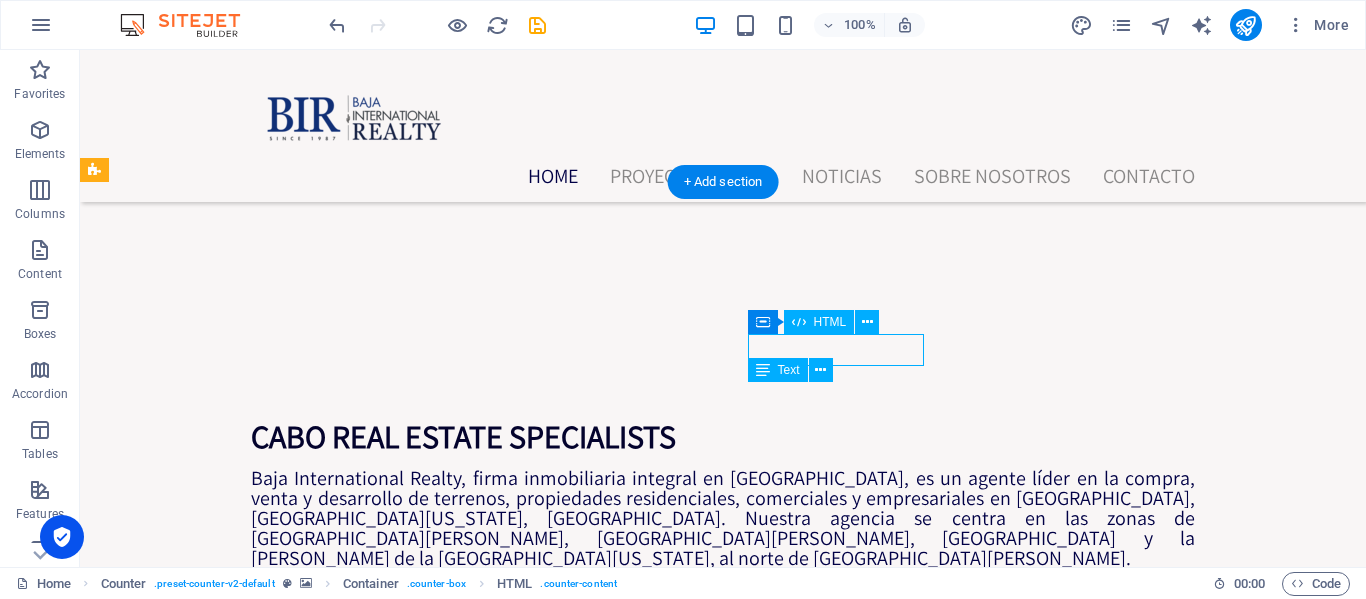 click on "20" at bounding box center [208, 1848] 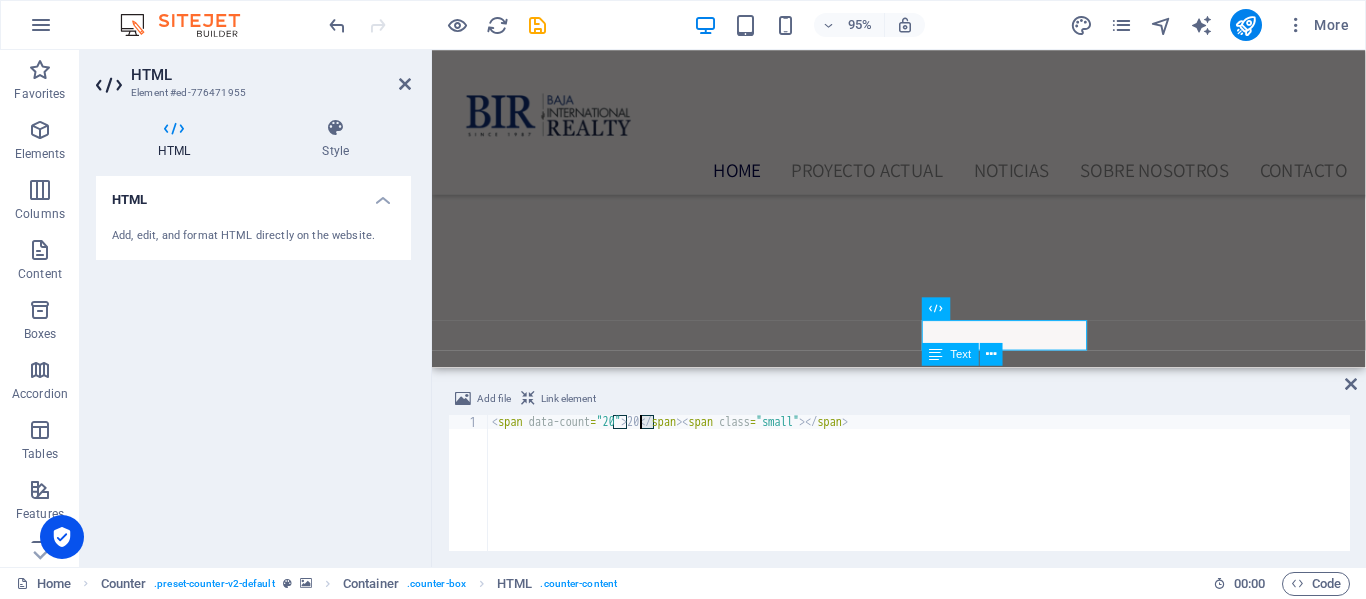 drag, startPoint x: 651, startPoint y: 421, endPoint x: 639, endPoint y: 422, distance: 12.0415945 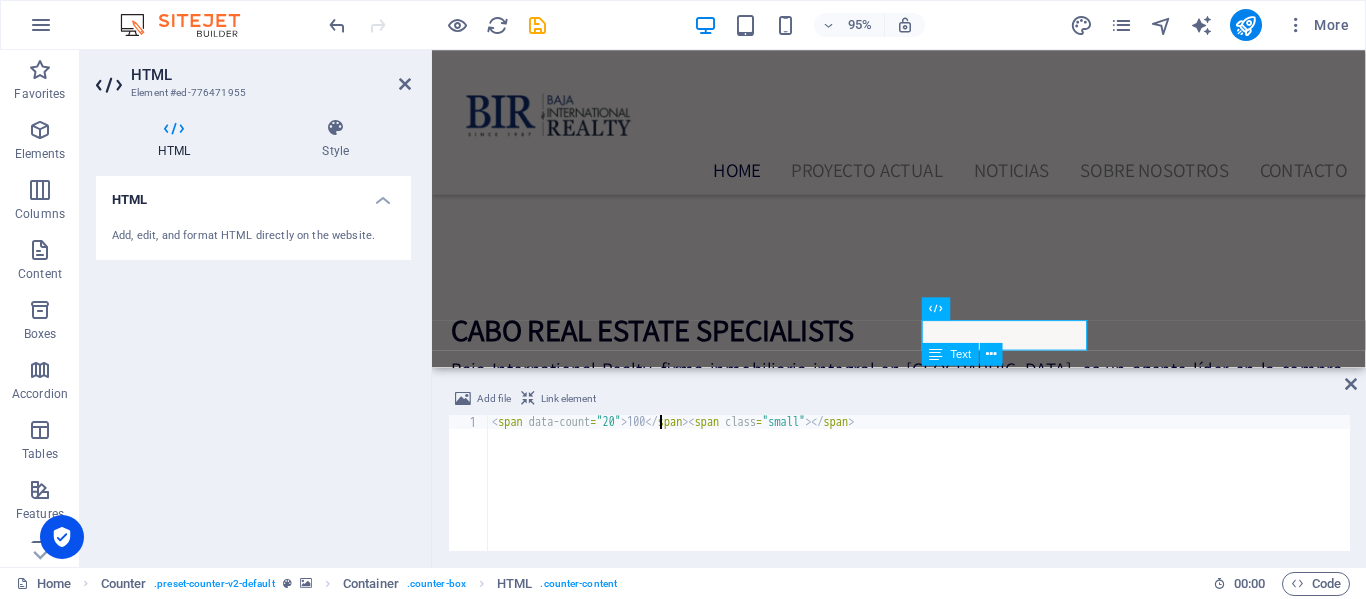 scroll, scrollTop: 0, scrollLeft: 14, axis: horizontal 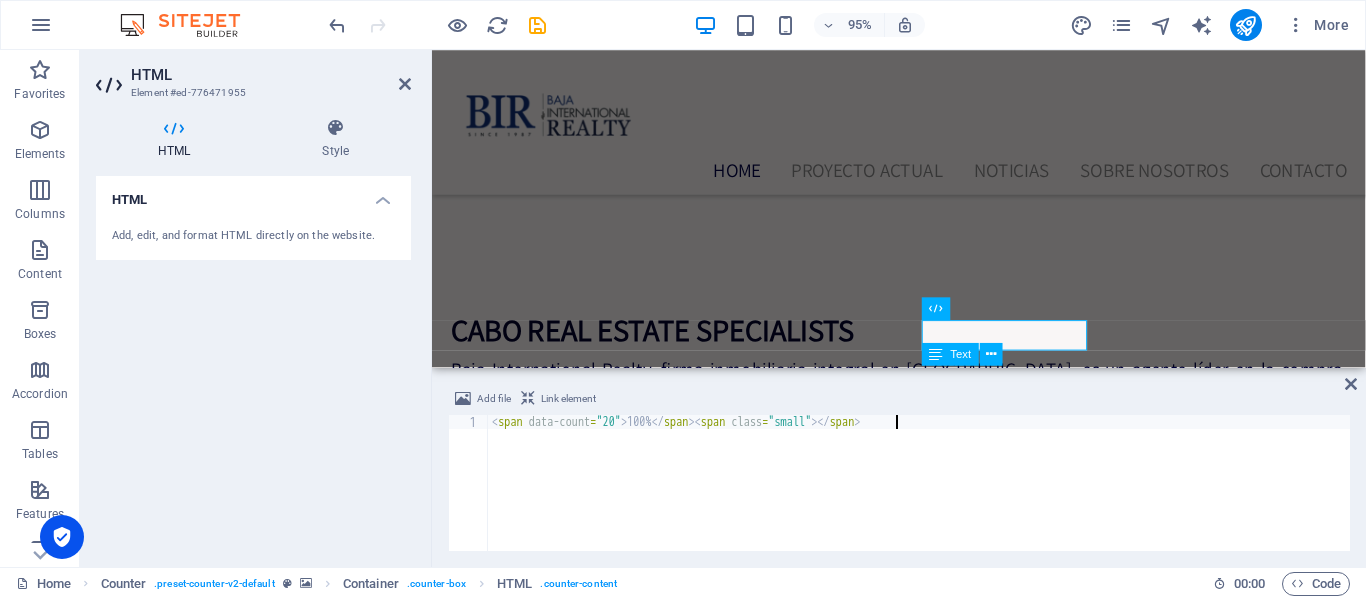 click on "< span   data-count = "20" > 100% </ span > < span   class = "small" > </ span >" at bounding box center [919, 497] 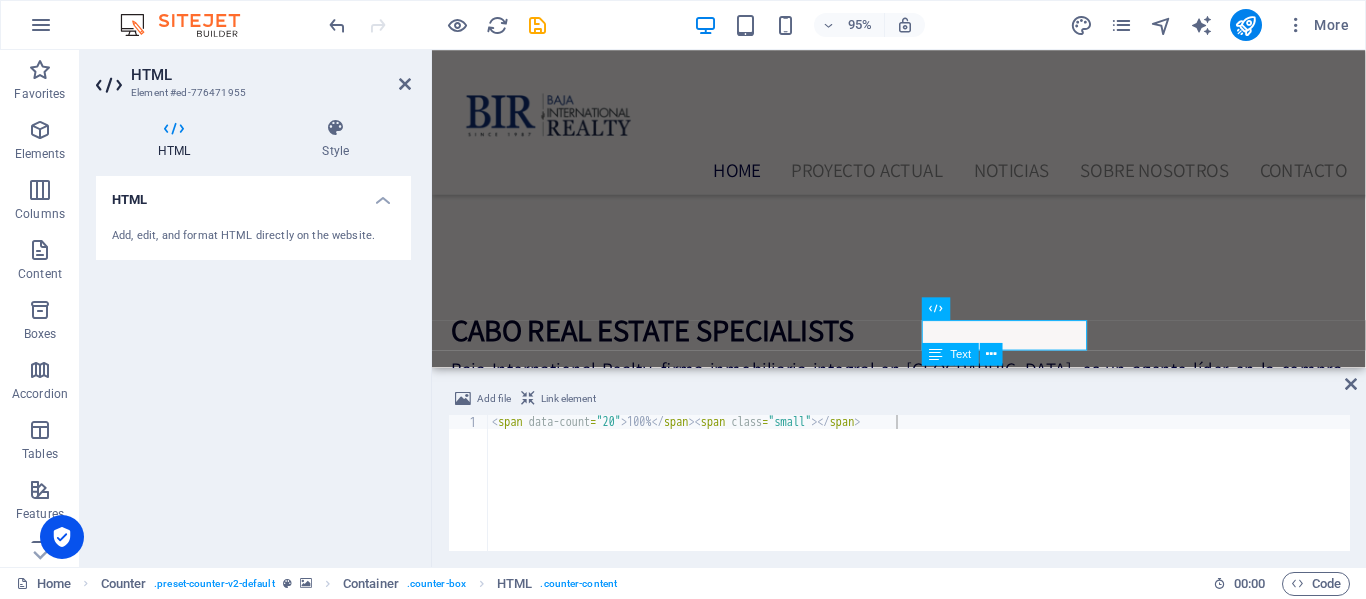 click on "Add file Link element <span data-count="20">100%</span><span class="small"></span> 1 < span   data-count = "20" > 100% </ span > < span   class = "small" > </ span >     הההההההההההההההההההההההההההההההההההההההההההההההההההההההההההההההההההההההההההההההההההההההההההההההההההההההההההההההההההההההההההההההההההההההההההההההההההההההההההההההההההההההההההההההההההההההההההההההההההההההההההההההההההההההההההההההההההההההההההההההההההההההההההההההה XXXXXXXXXXXXXXXXXXXXXXXXXXXXXXXXXXXXXXXXXXXXXXXXXXXXXXXXXXXXXXXXXXXXXXXXXXXXXXXXXXXXXXXXXXXXXXXXXXXXXXXXXXXXXXXXXXXXXXXXXXXXXXXXXXXXXXXXXXXXXXXXXXXXXXXXXXXXXXXXXXXXXXXXXXXXXXXXXXXXXXXXXXXXXXXXXXXXXXXXXXXXXXXXXXXXXXXXXXXXXXXXXXXXXXXXXXXXXXXXXXXXXXXXXXXXXXXX" at bounding box center [899, 469] 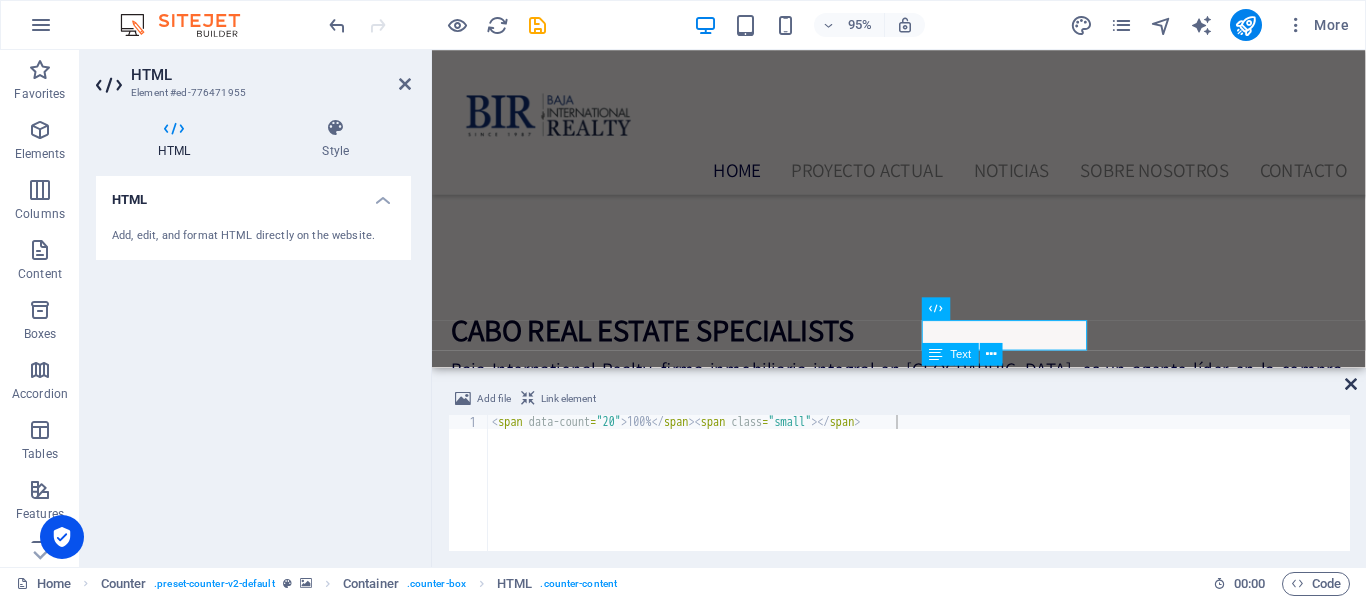 click at bounding box center (1351, 384) 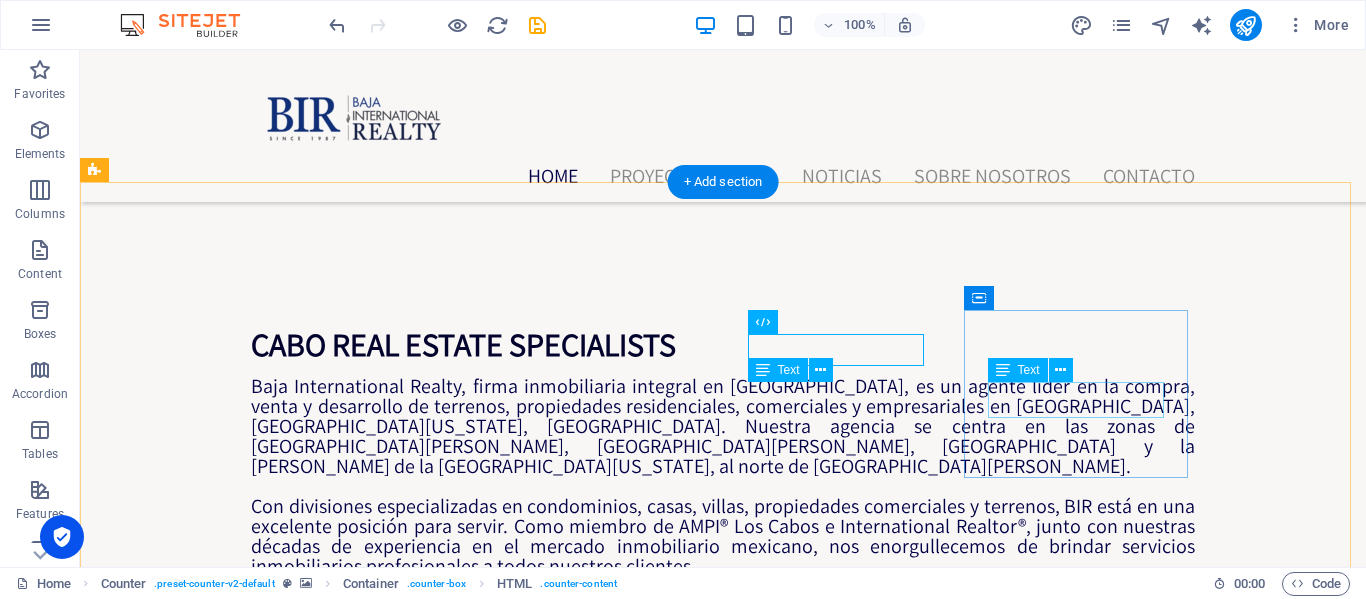 click on "Países en los que invirtió" at bounding box center (208, 1958) 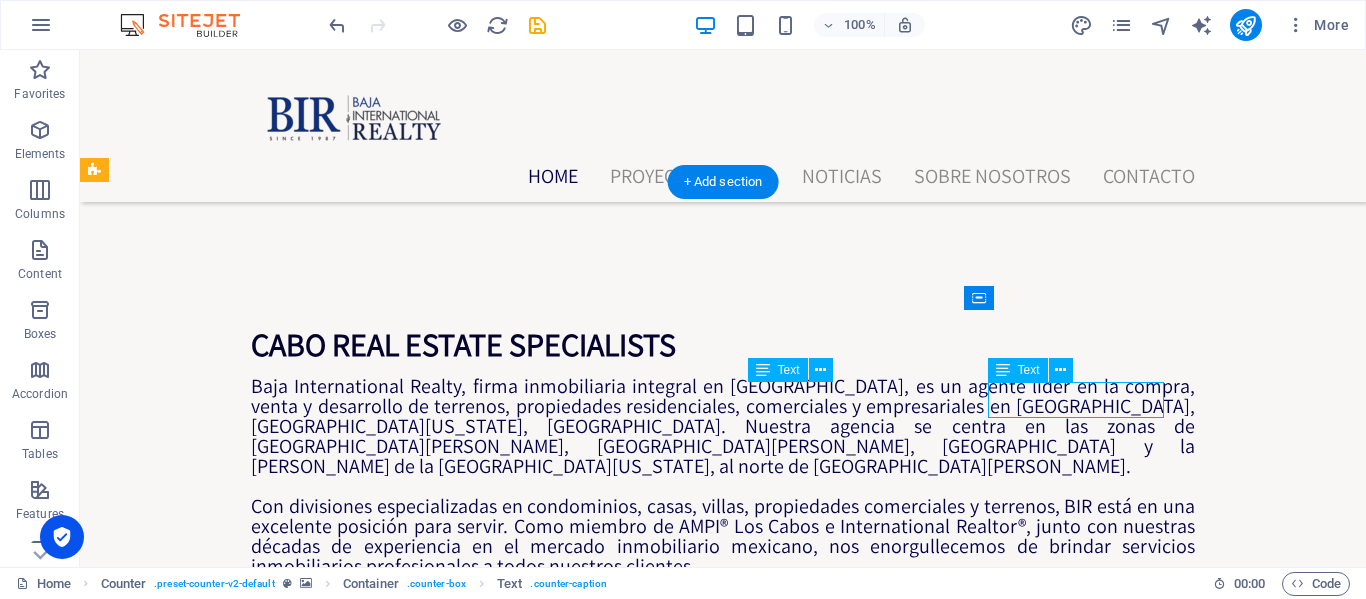 click on "Países en los que invirtió" at bounding box center (208, 1958) 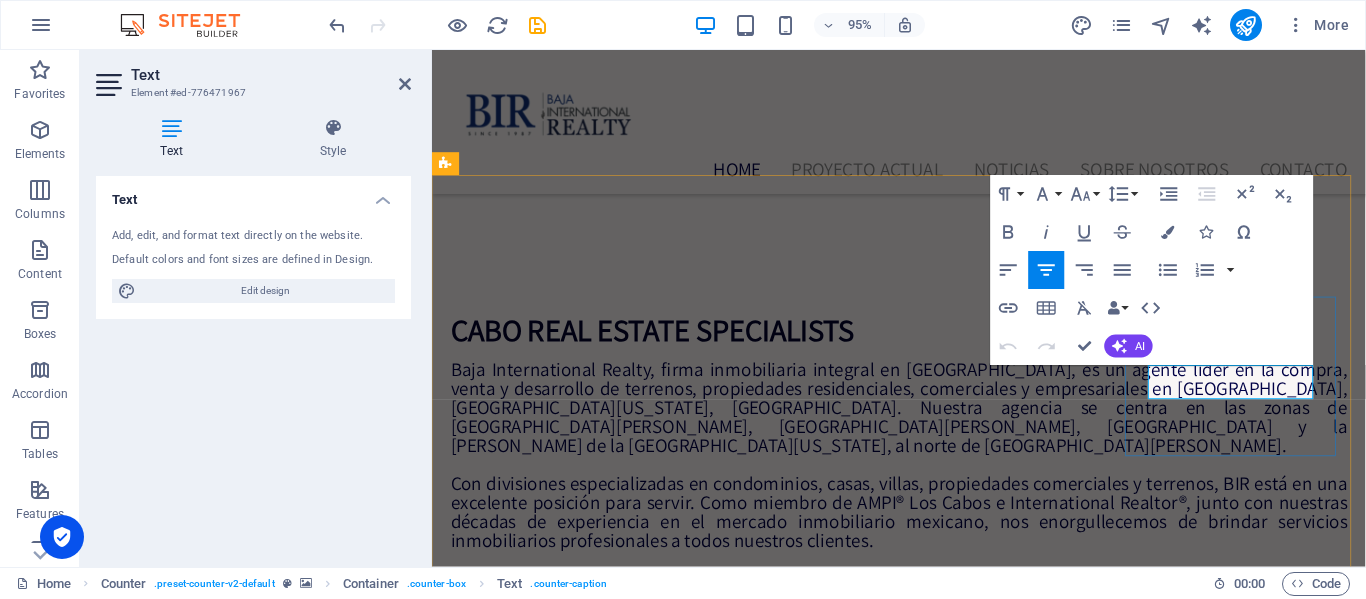 drag, startPoint x: 1318, startPoint y: 405, endPoint x: 1195, endPoint y: 395, distance: 123.40584 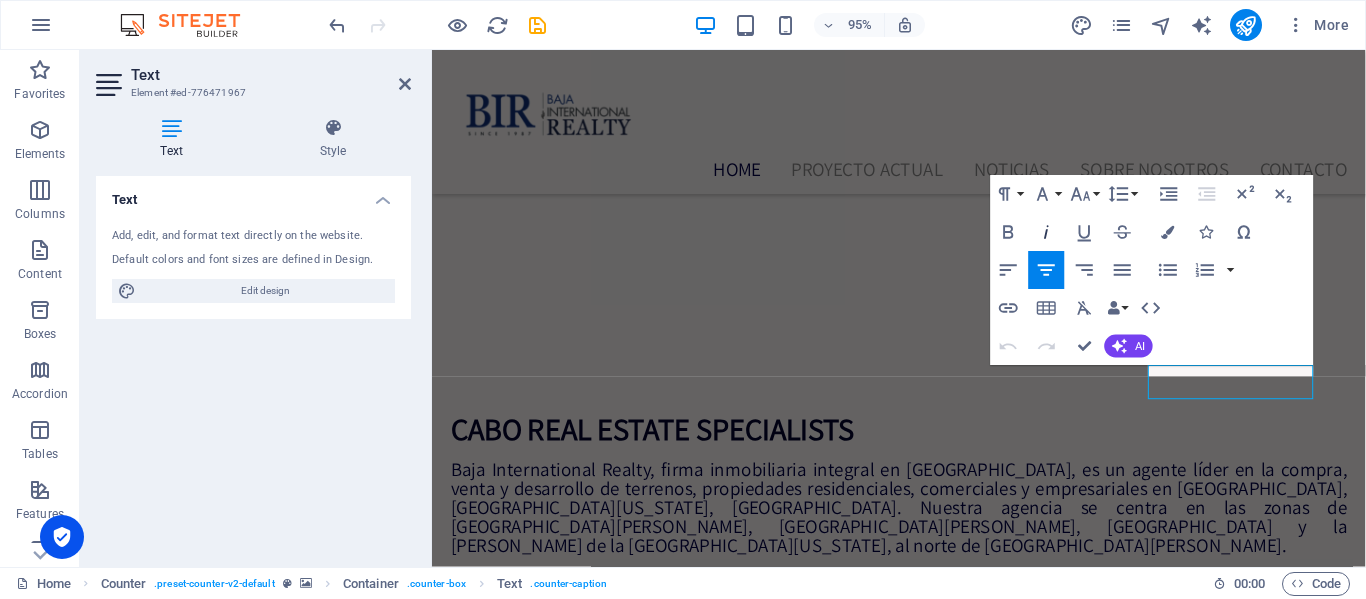 scroll, scrollTop: 0, scrollLeft: 5, axis: horizontal 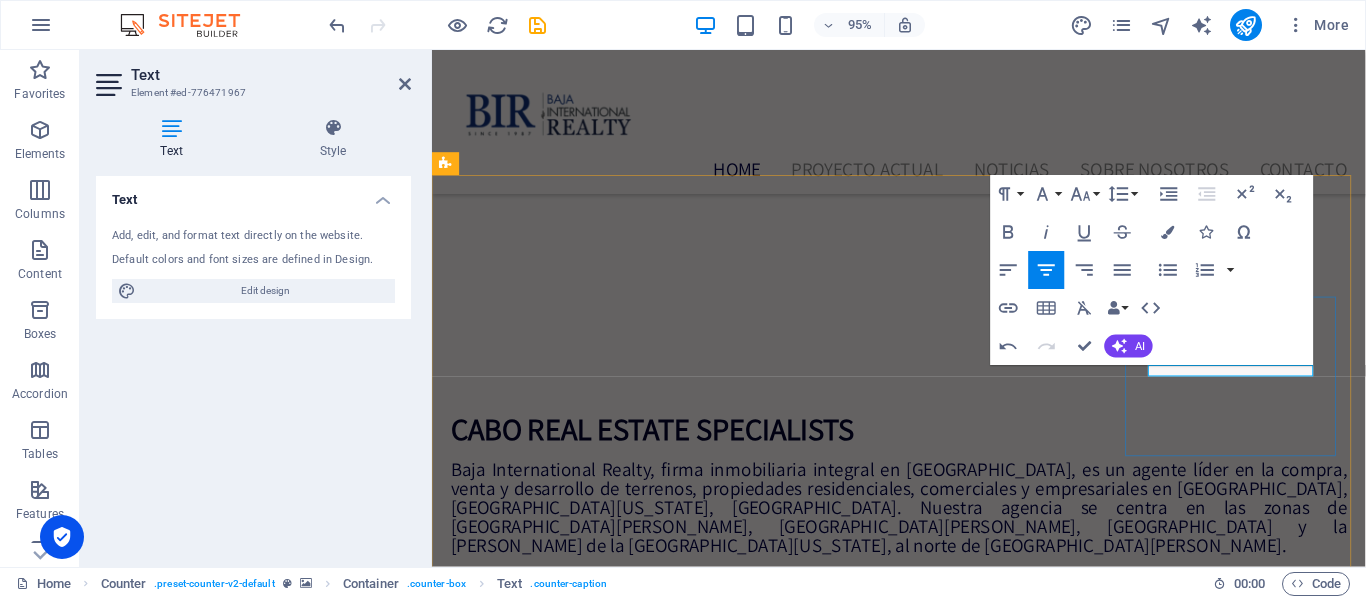 drag, startPoint x: 1348, startPoint y: 387, endPoint x: 1193, endPoint y: 395, distance: 155.20631 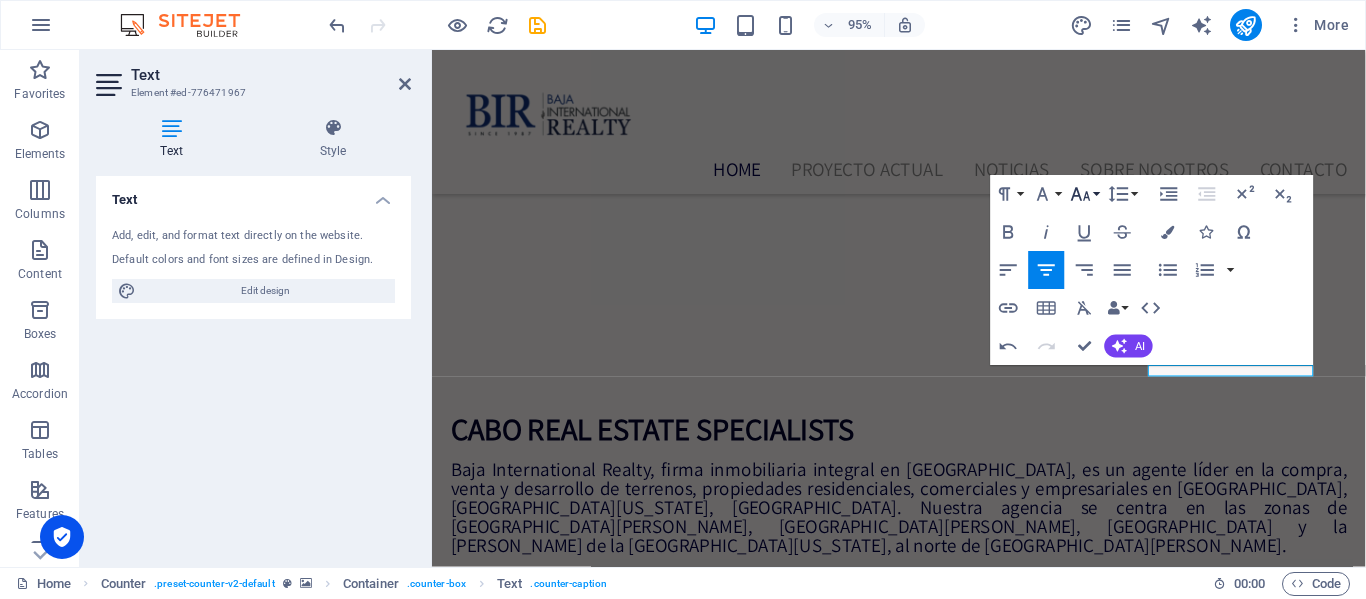 click on "Font Size" at bounding box center [1085, 194] 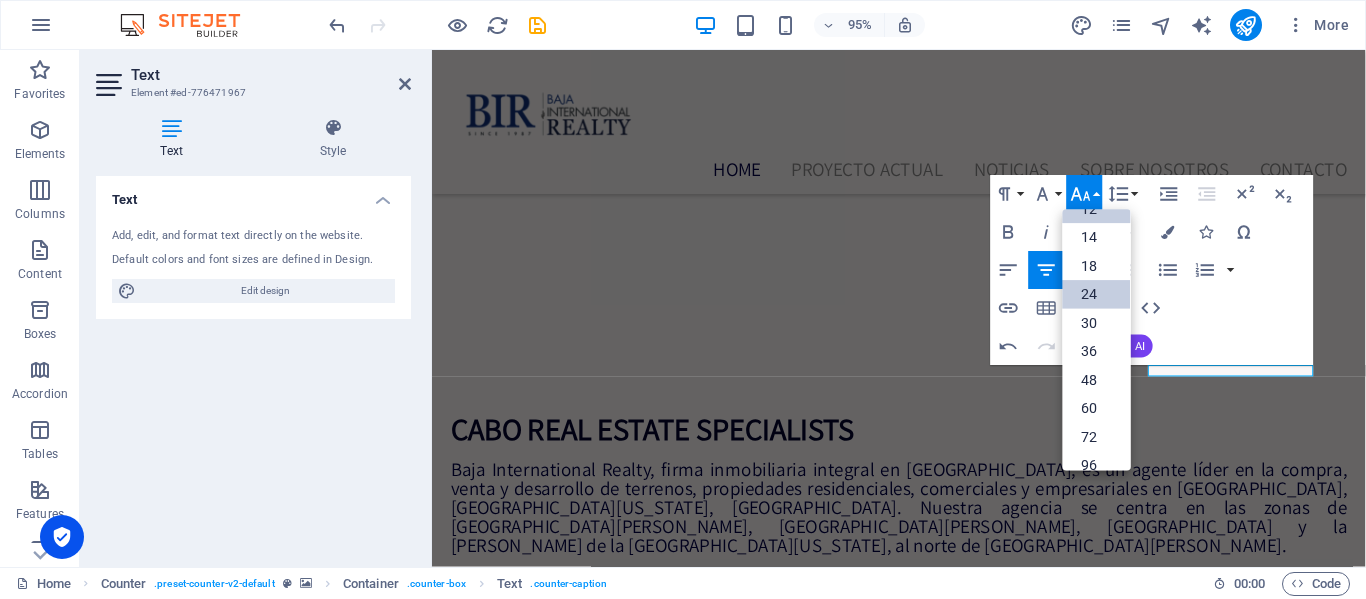 click on "24" at bounding box center (1097, 295) 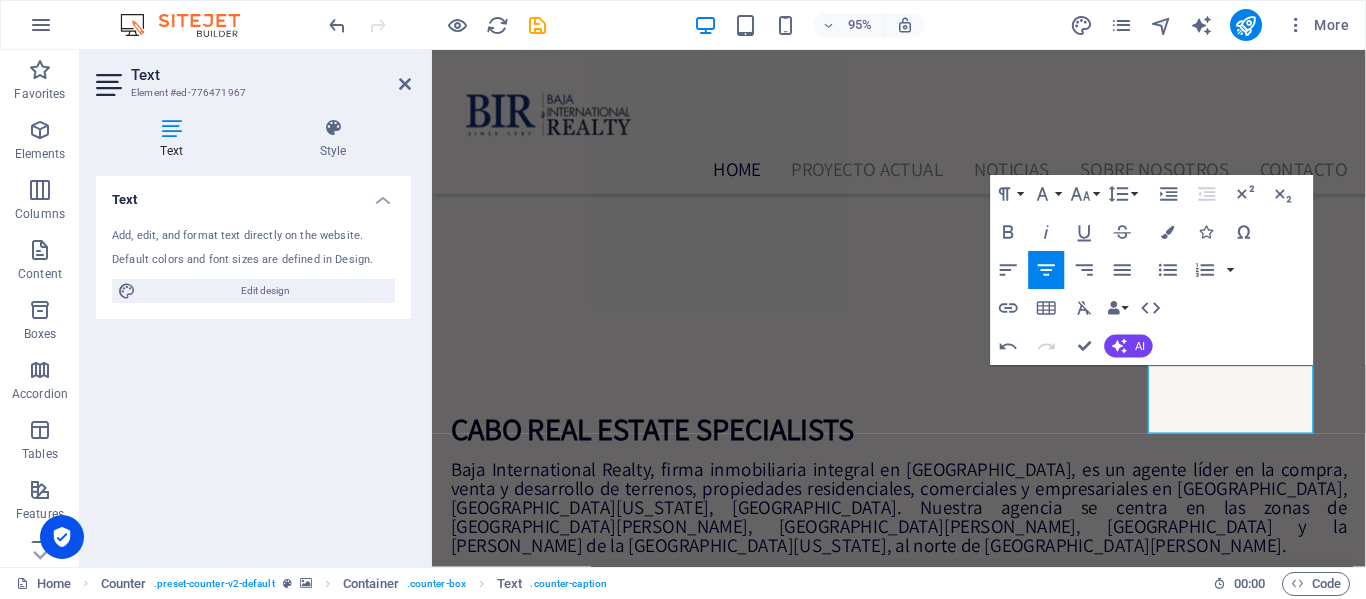 click at bounding box center (923, 1129) 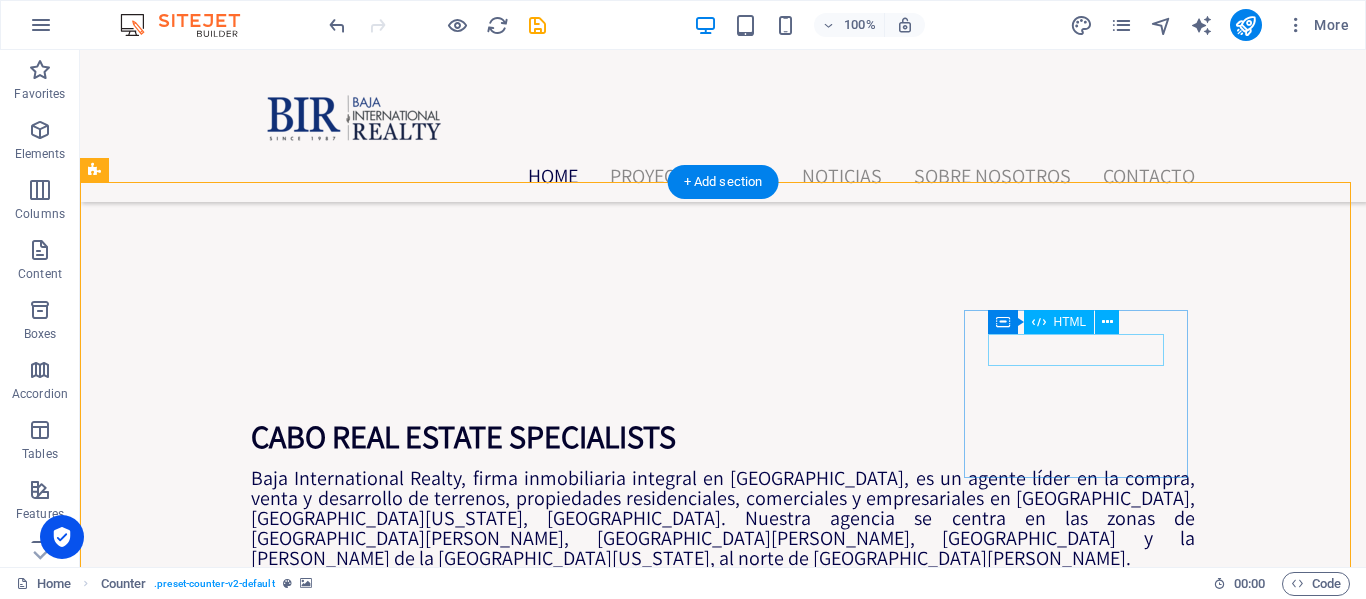 click on "9" at bounding box center [208, 2000] 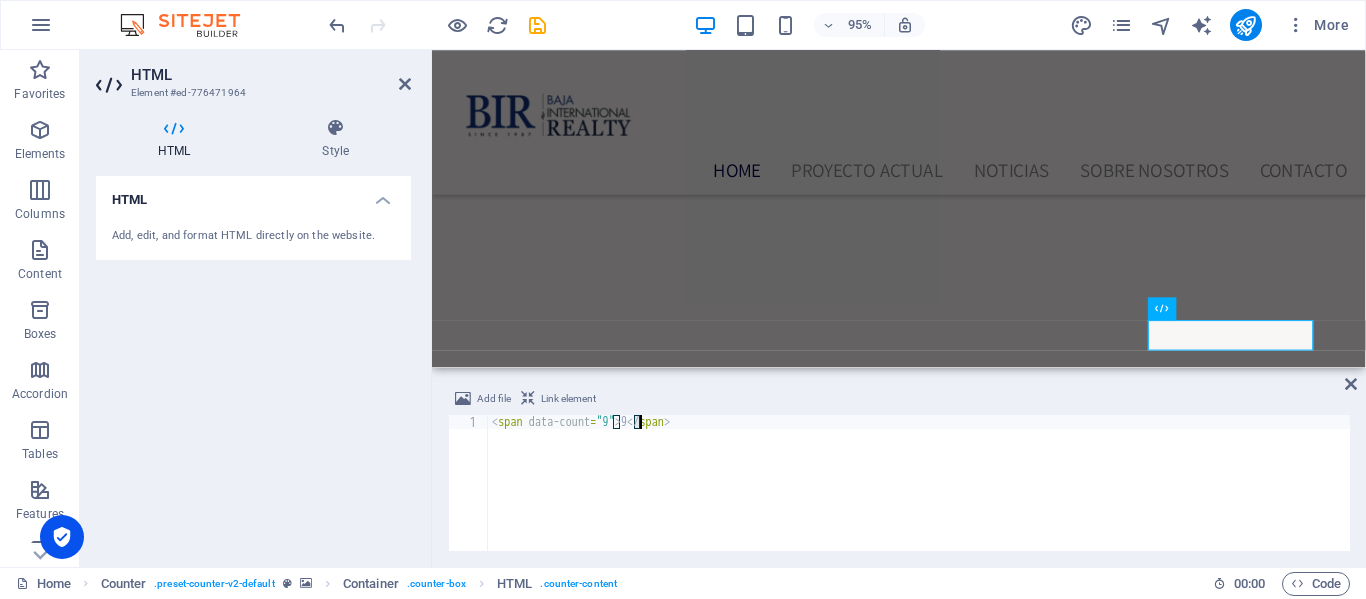 click on "< span   data-count = "9" > 9 </ span >" at bounding box center [919, 497] 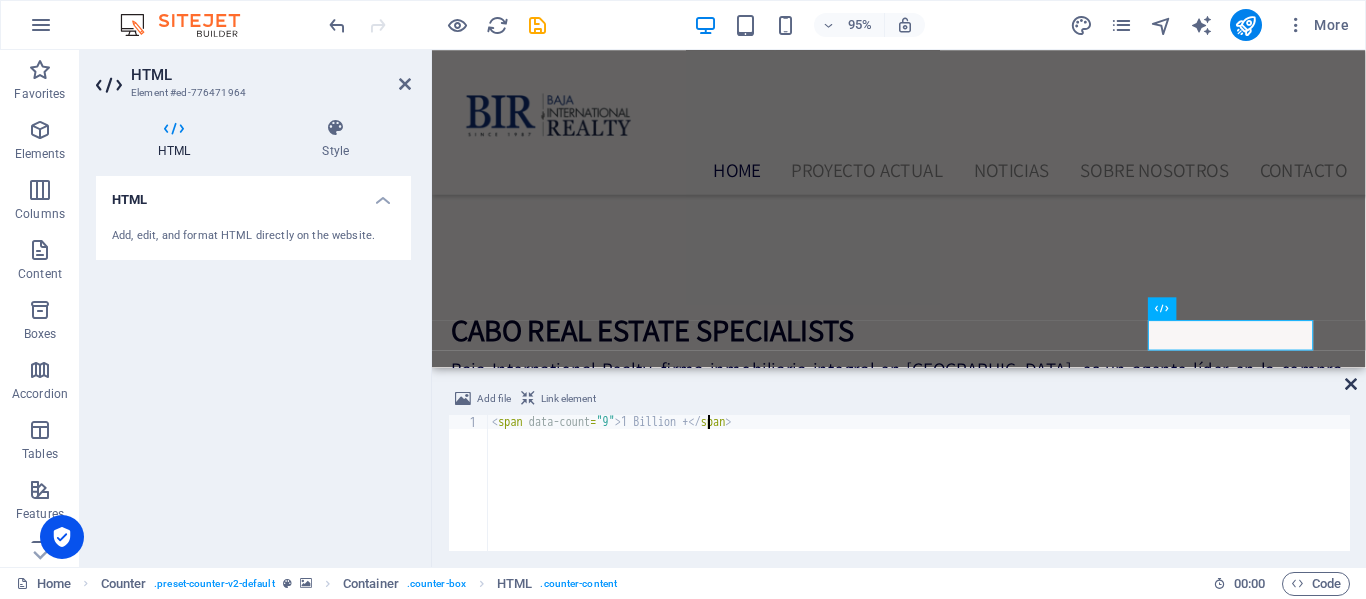 click at bounding box center [1351, 384] 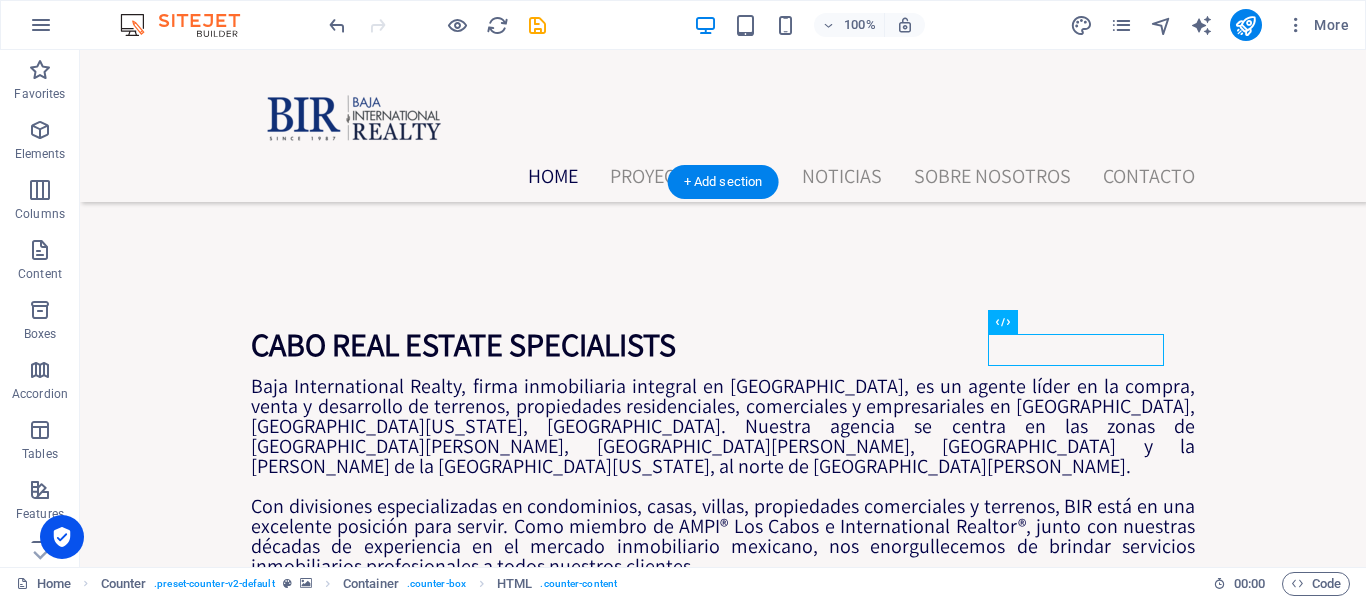 click on "Home Proyecto actual Noticias Sobre nosotros Contacto" at bounding box center (723, 126) 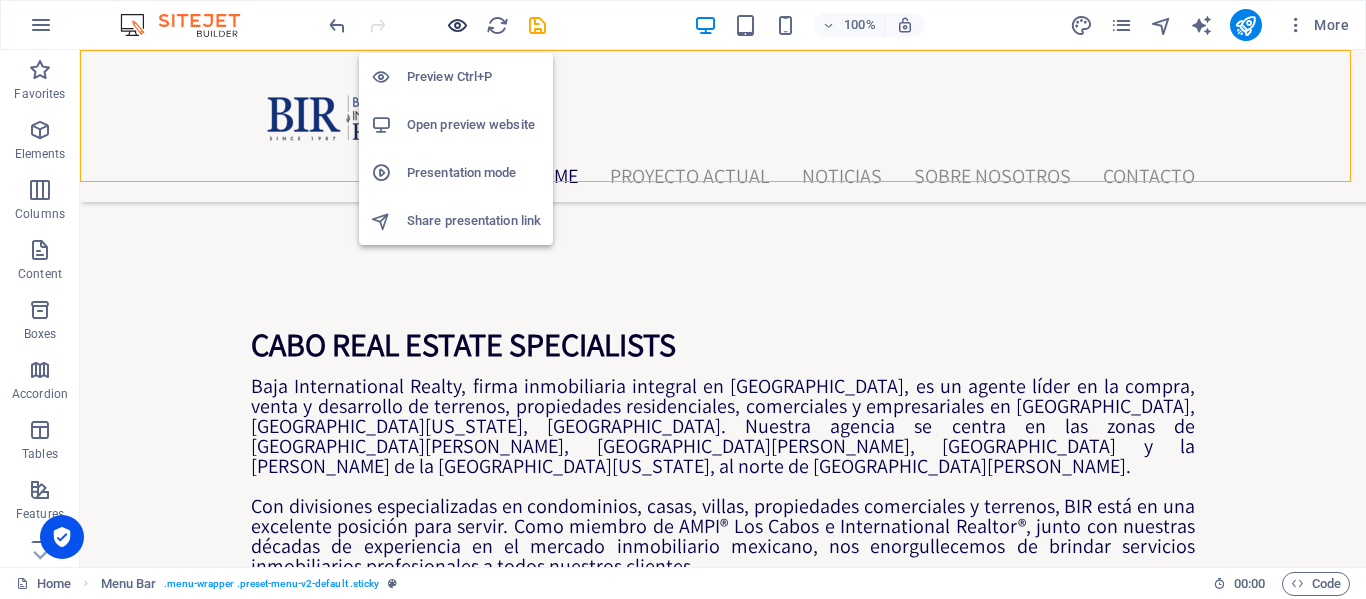 click at bounding box center [457, 25] 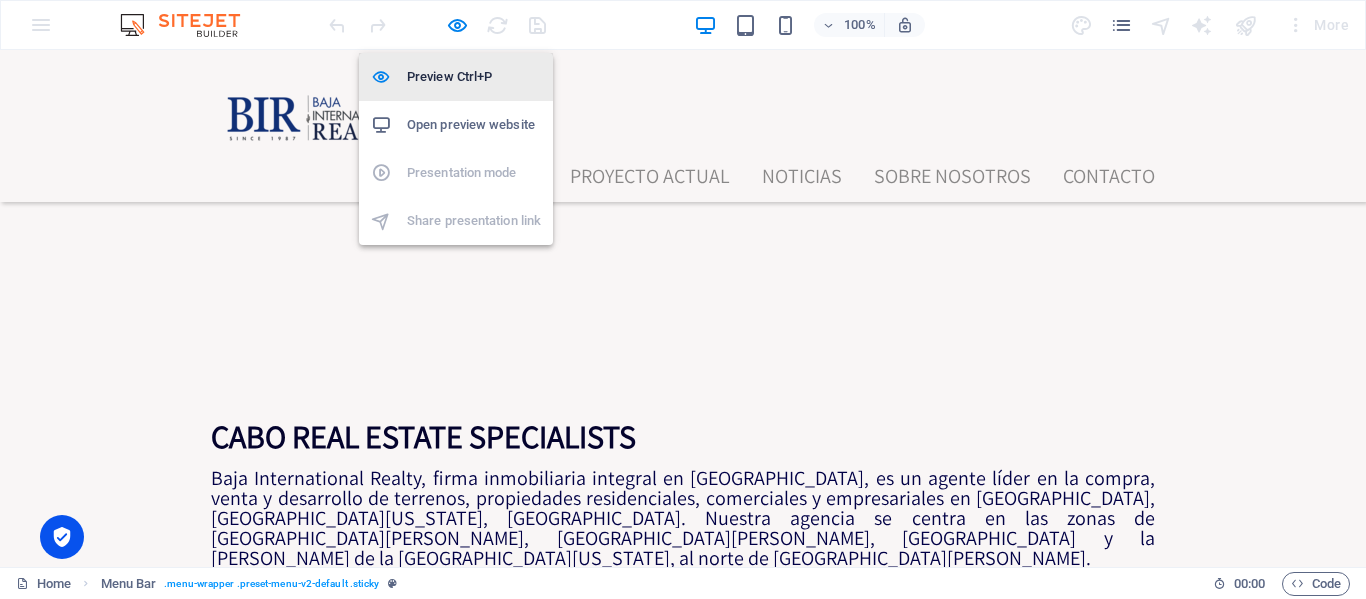 click on "Preview Ctrl+P" at bounding box center [474, 77] 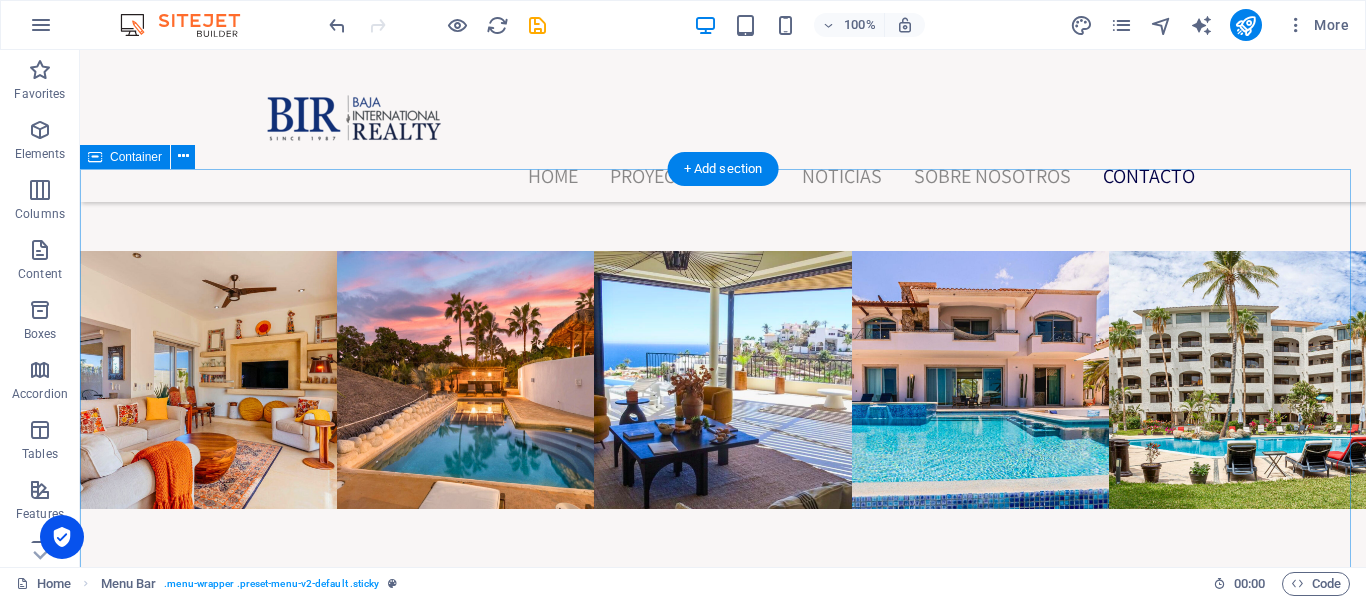 scroll, scrollTop: 6500, scrollLeft: 0, axis: vertical 